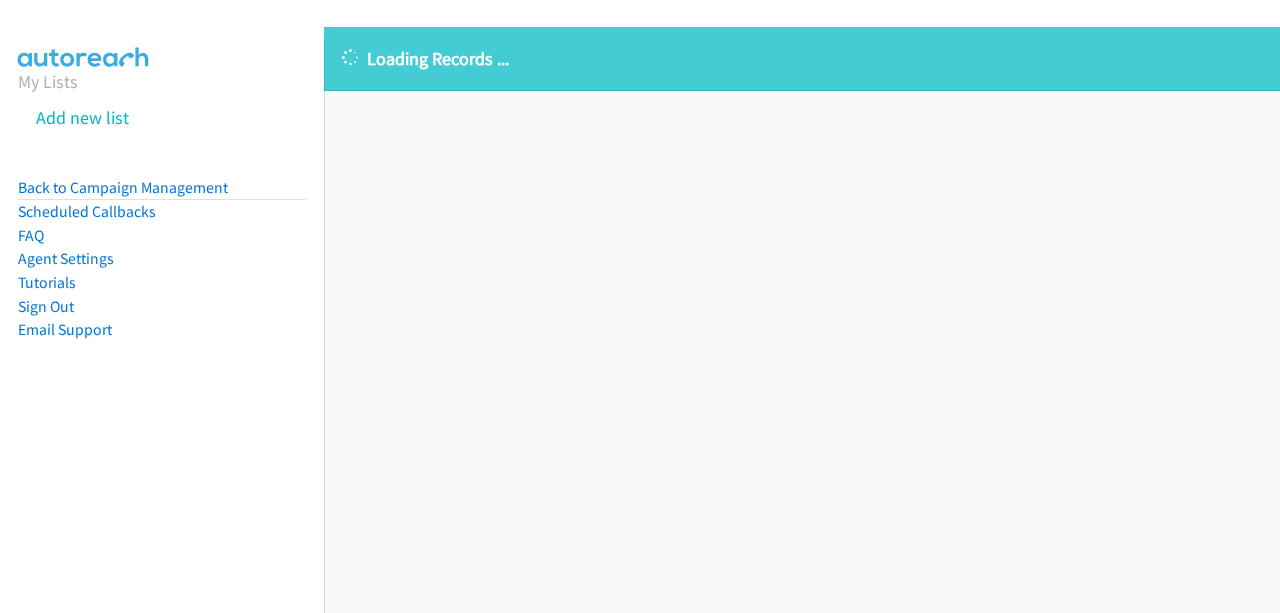 scroll, scrollTop: 0, scrollLeft: 0, axis: both 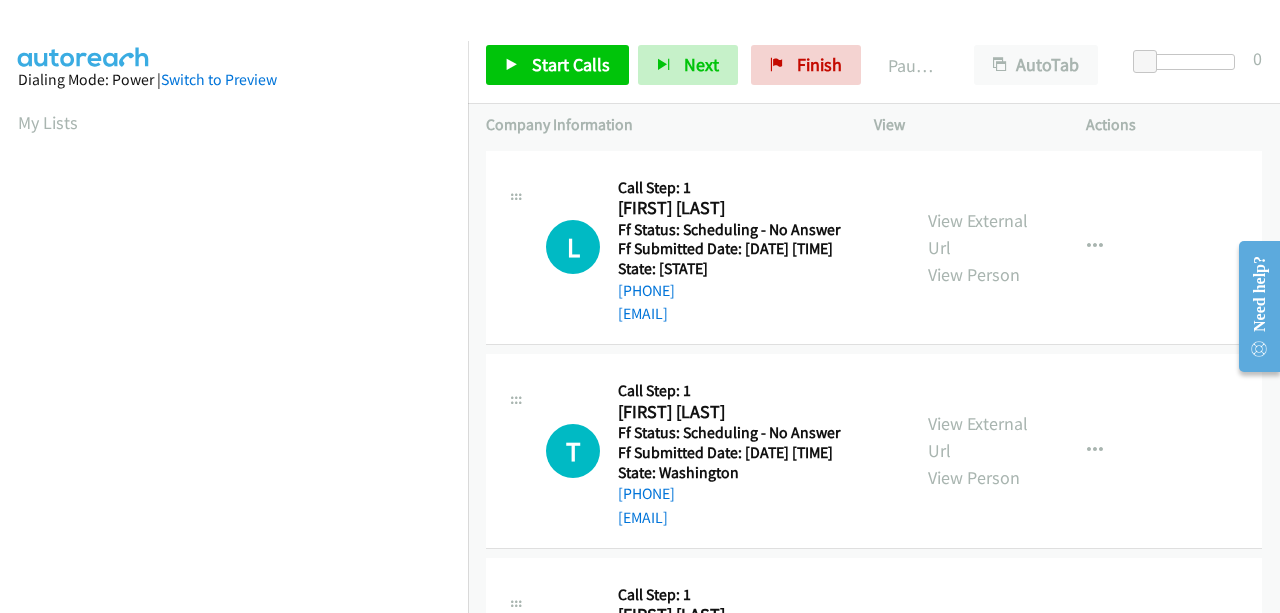 click on "[EMAIL]" at bounding box center [751, 314] 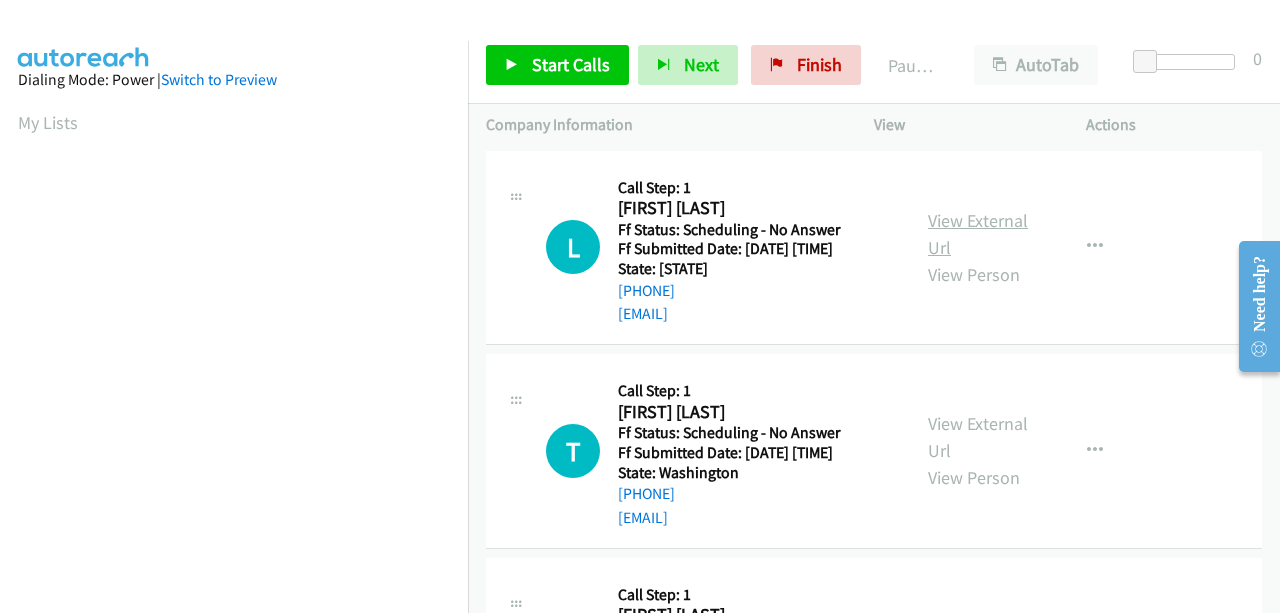 click on "View External Url" at bounding box center [978, 234] 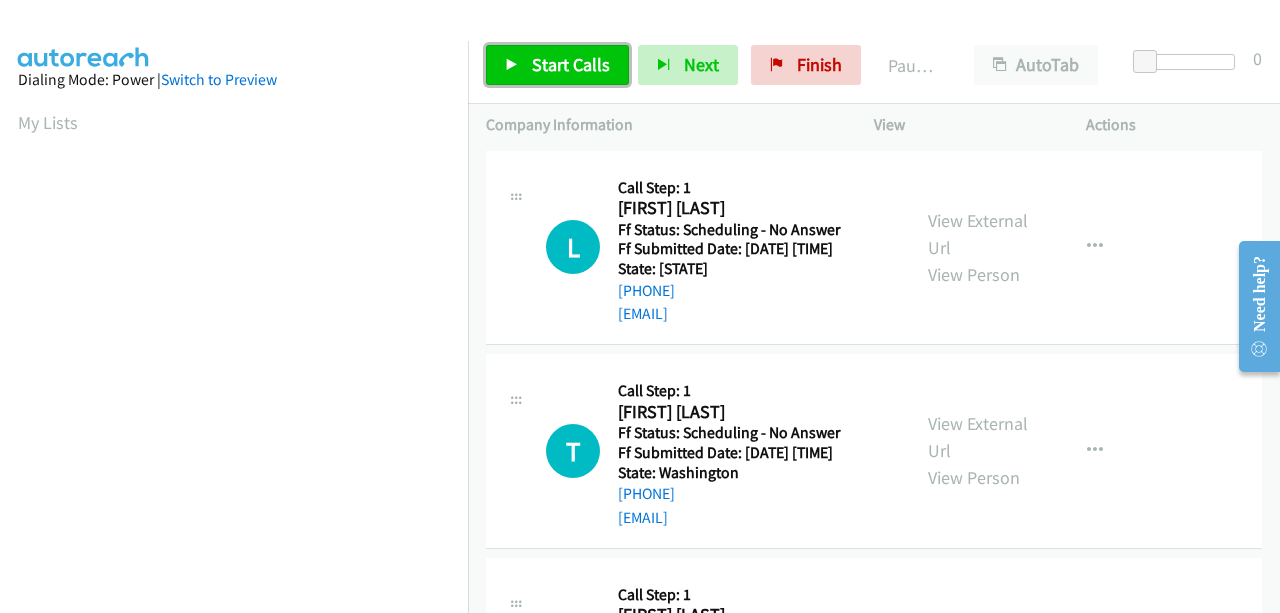 click on "Start Calls" at bounding box center (571, 64) 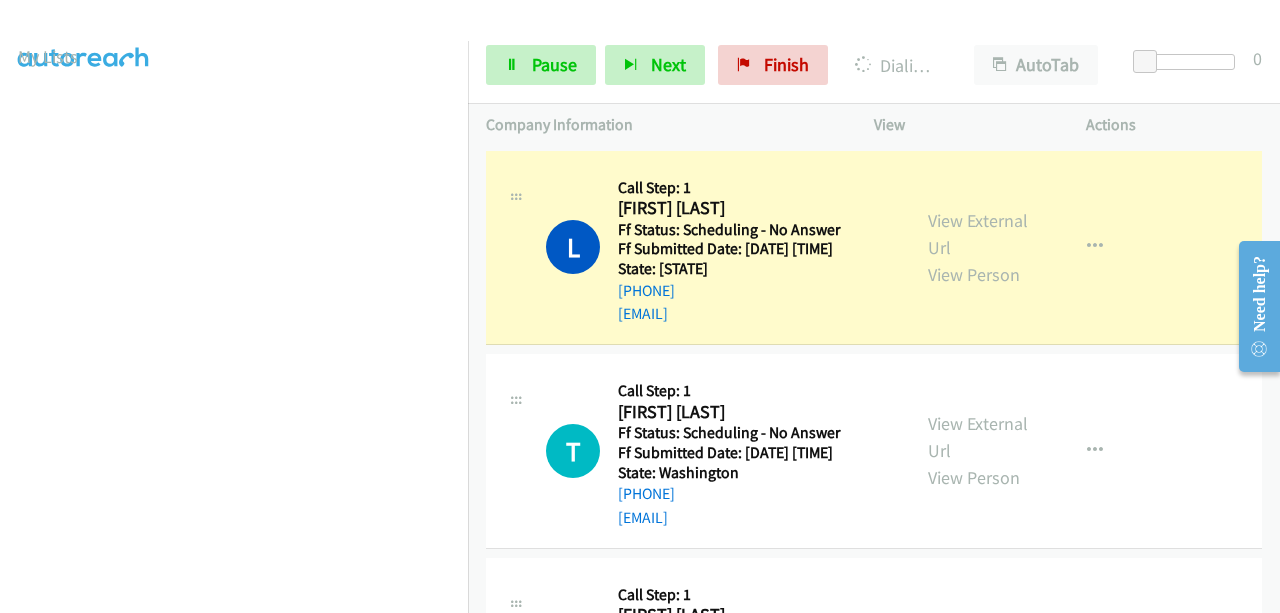 scroll, scrollTop: 508, scrollLeft: 0, axis: vertical 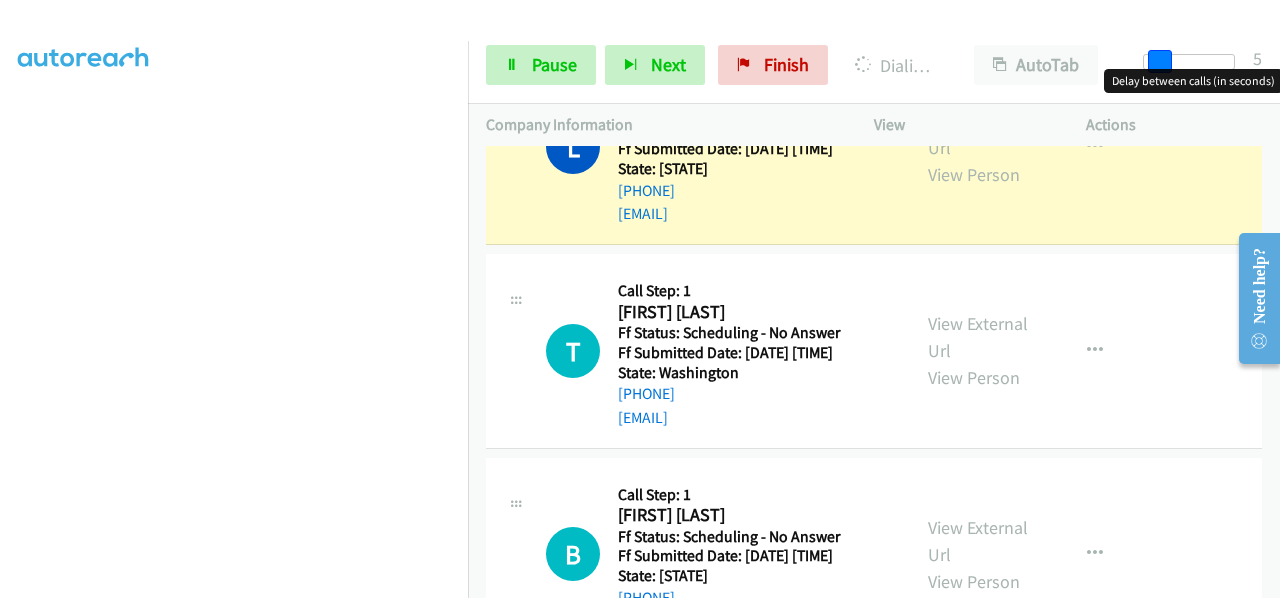 drag, startPoint x: 1146, startPoint y: 57, endPoint x: 1161, endPoint y: 67, distance: 18.027756 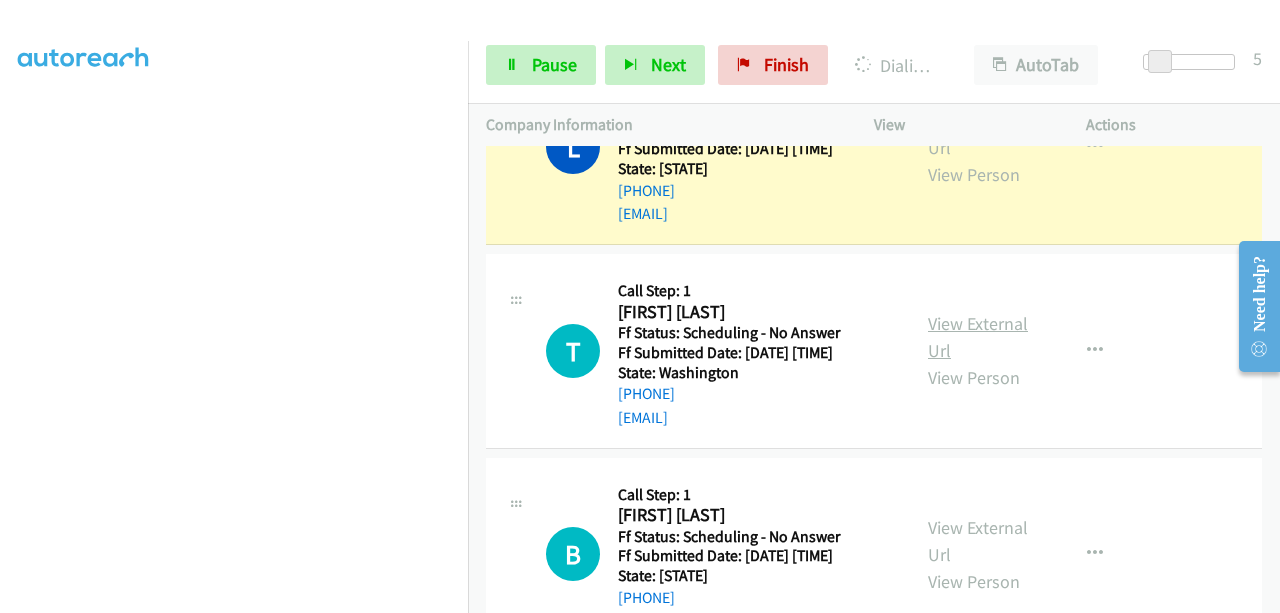 click on "View External Url" at bounding box center (978, 337) 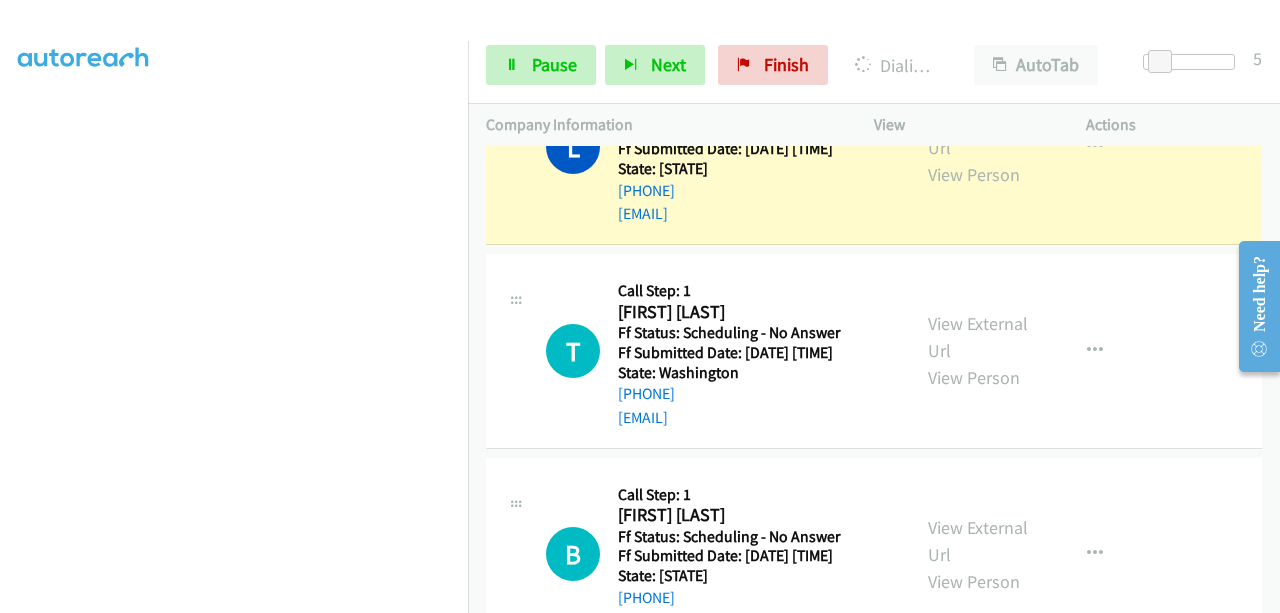 scroll, scrollTop: 508, scrollLeft: 0, axis: vertical 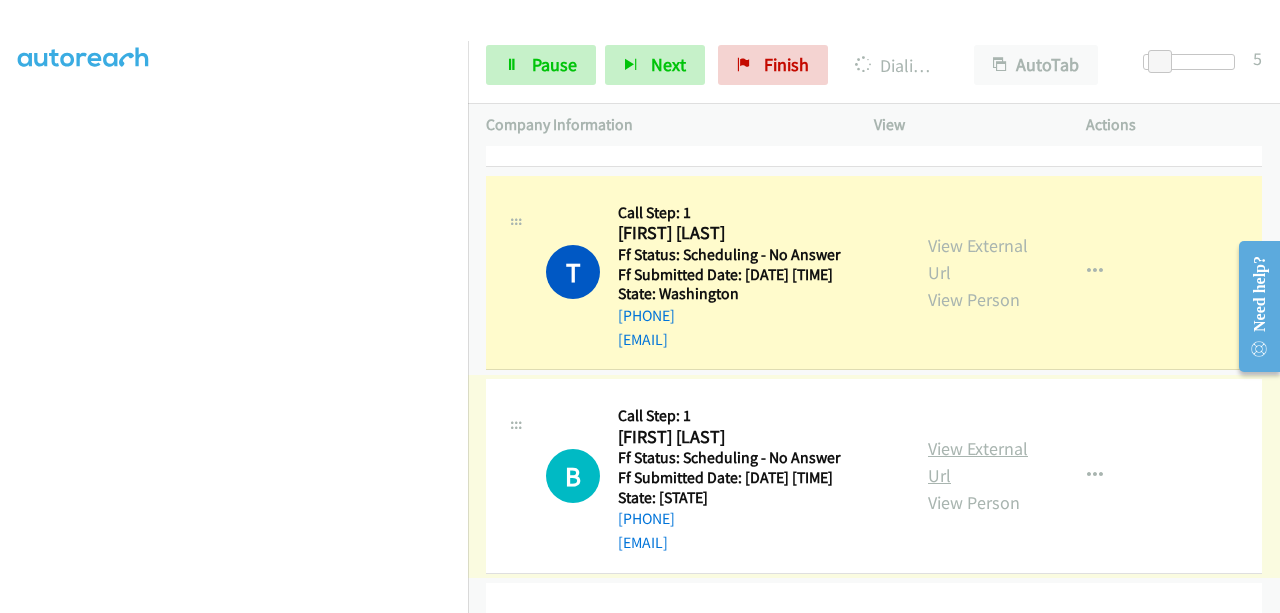 click on "View External Url" at bounding box center [978, 462] 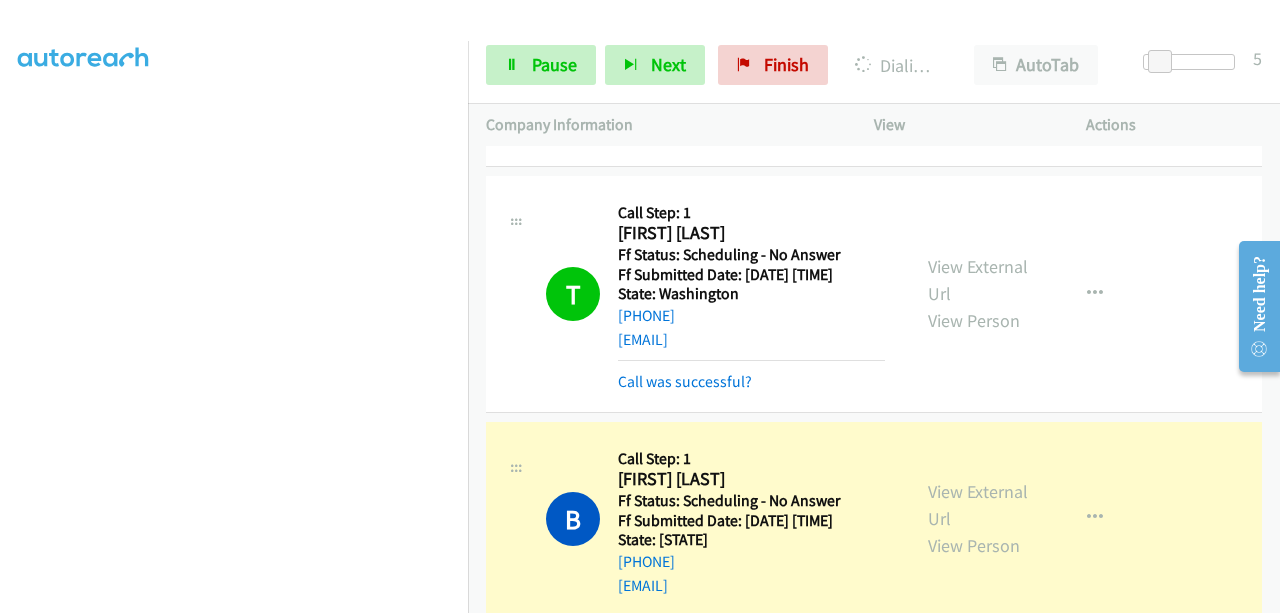 scroll, scrollTop: 508, scrollLeft: 0, axis: vertical 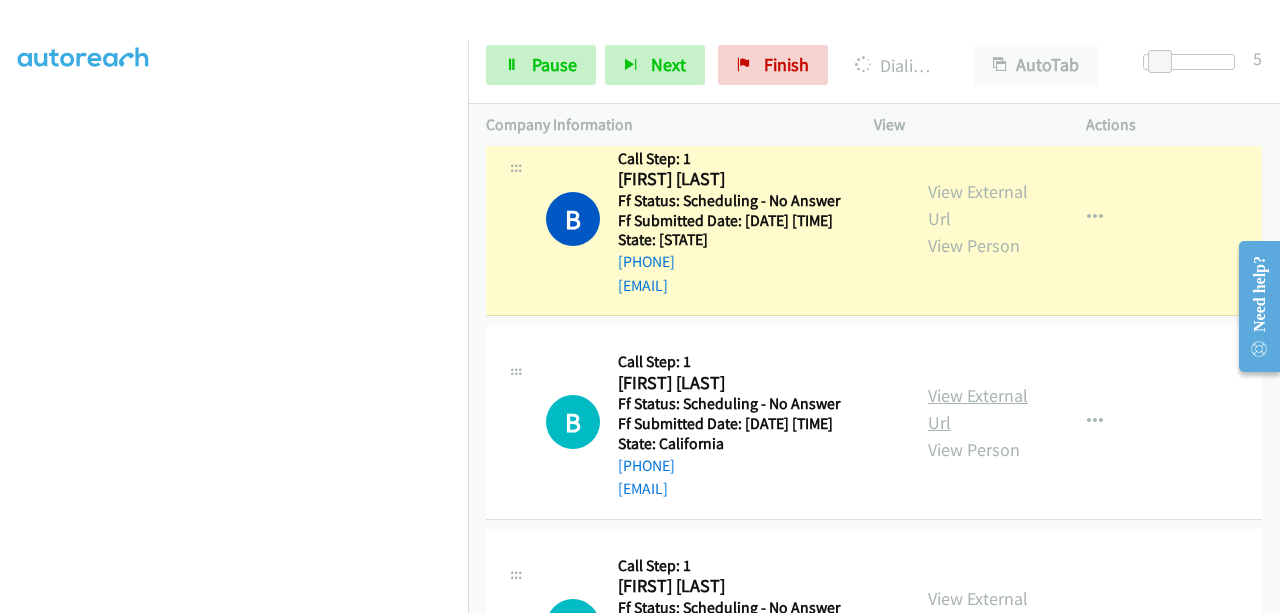 click on "View External Url" at bounding box center [978, 409] 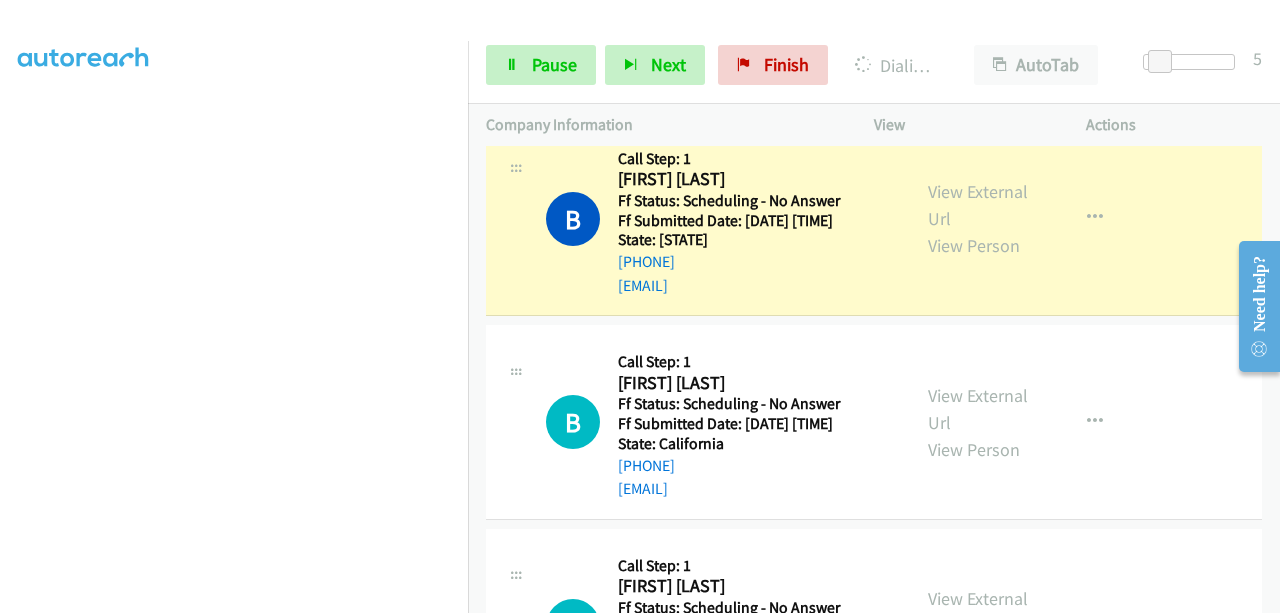 scroll, scrollTop: 508, scrollLeft: 0, axis: vertical 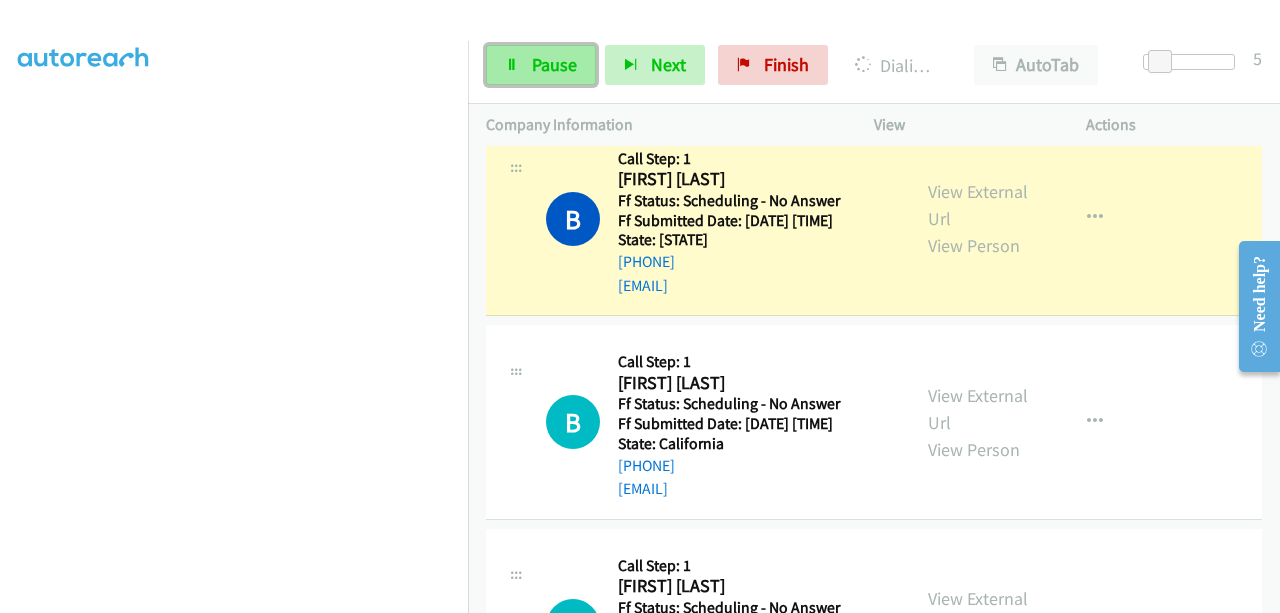 click on "Pause" at bounding box center [554, 64] 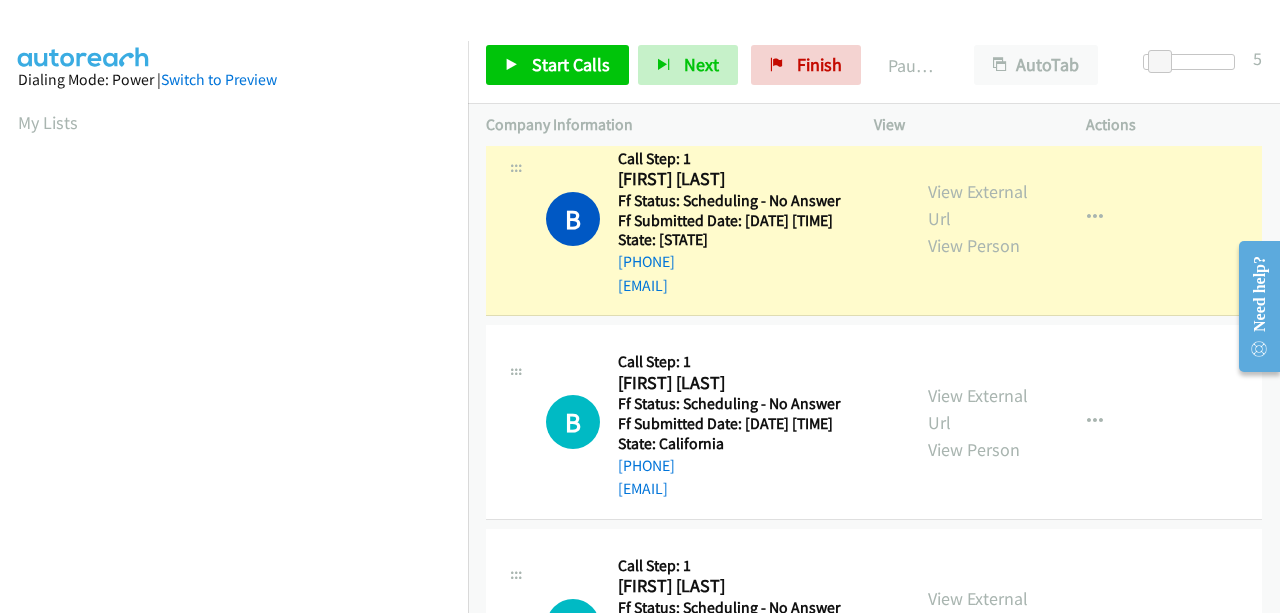scroll, scrollTop: 508, scrollLeft: 0, axis: vertical 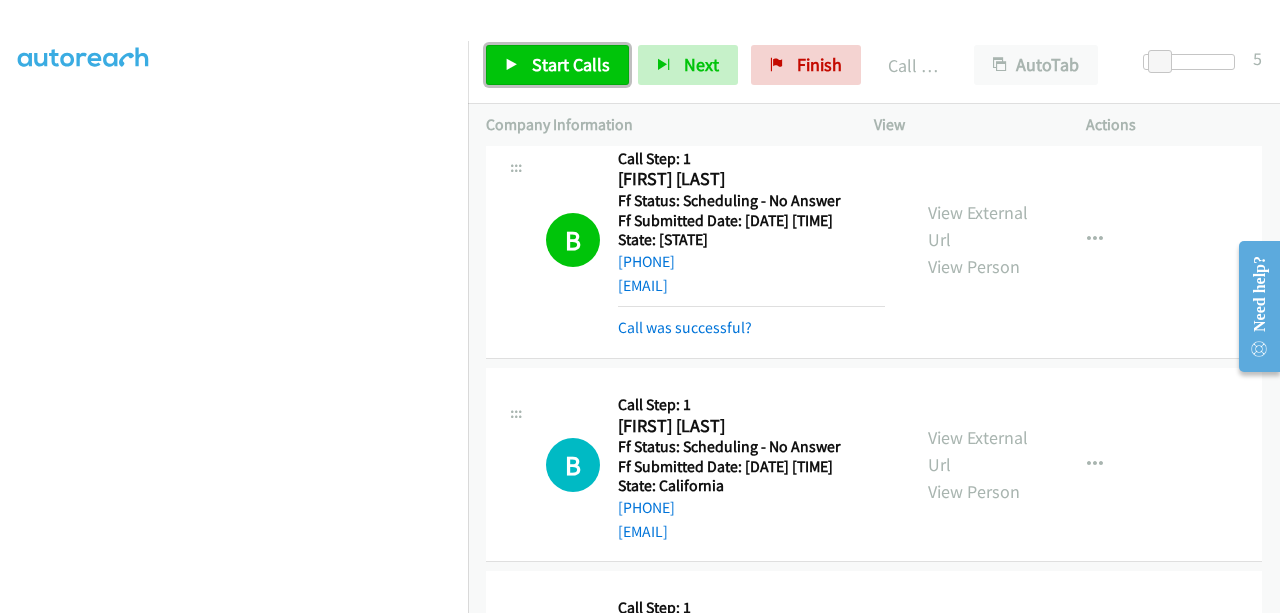 click on "Start Calls" at bounding box center [571, 64] 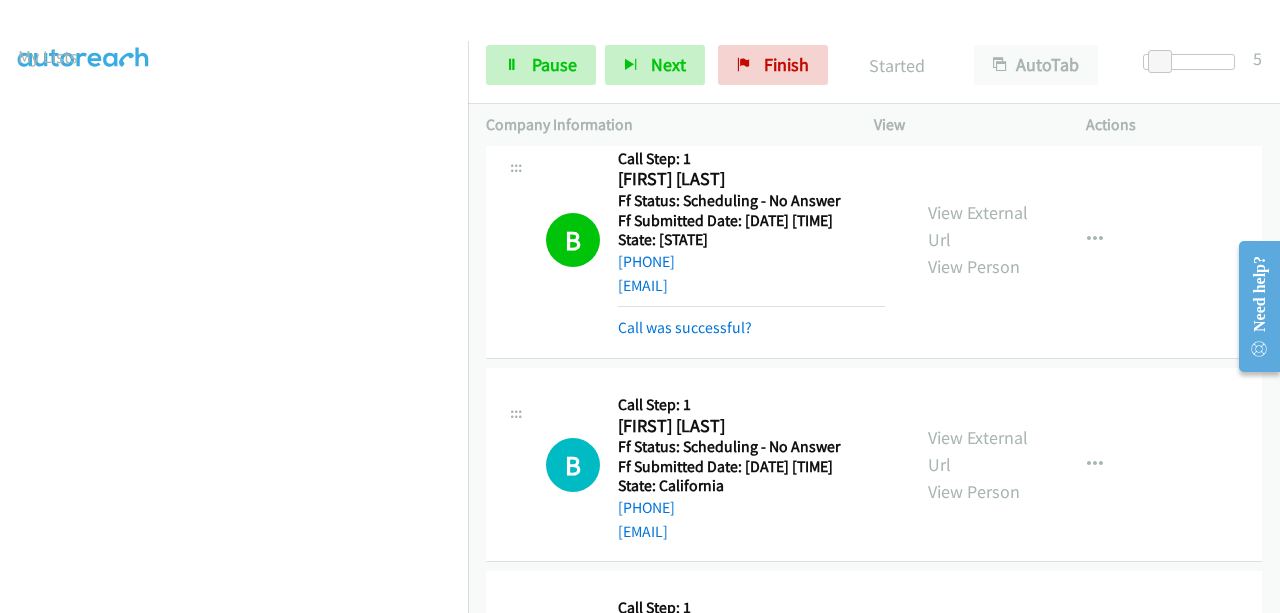 scroll, scrollTop: 508, scrollLeft: 0, axis: vertical 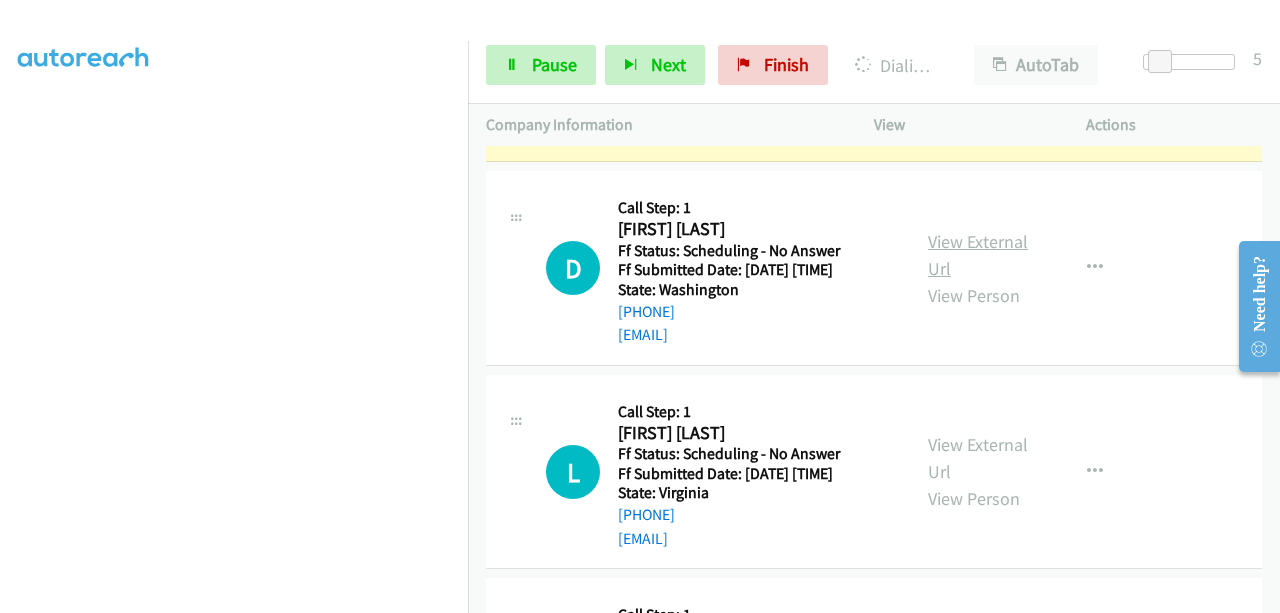click on "View External Url" at bounding box center (978, 255) 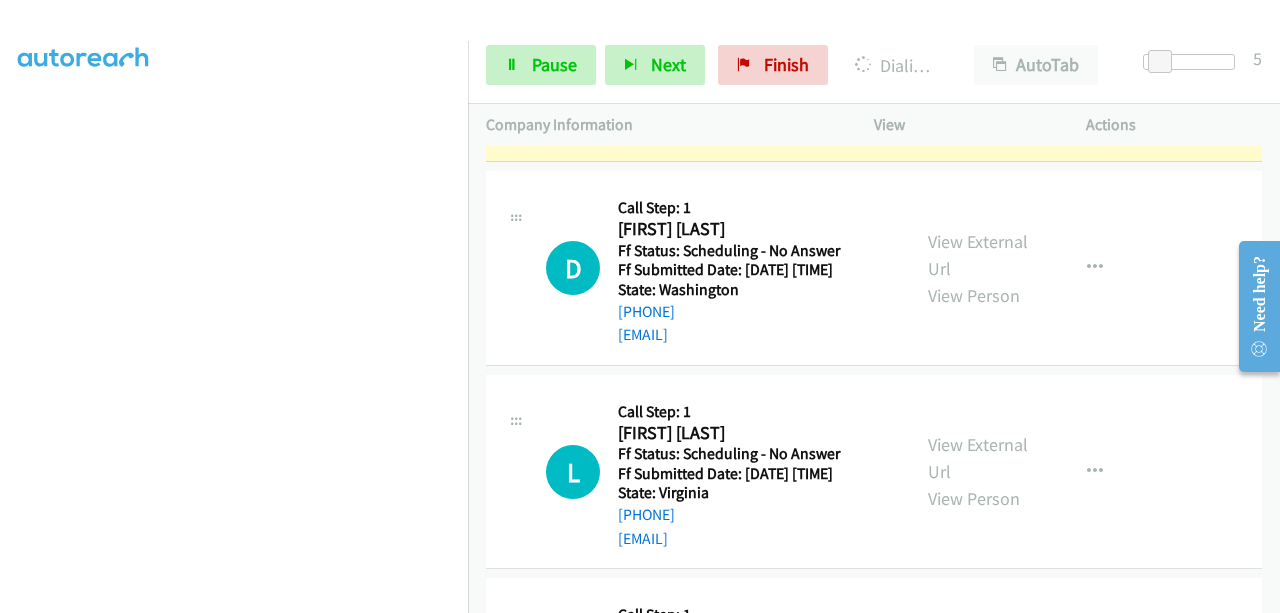 scroll, scrollTop: 508, scrollLeft: 0, axis: vertical 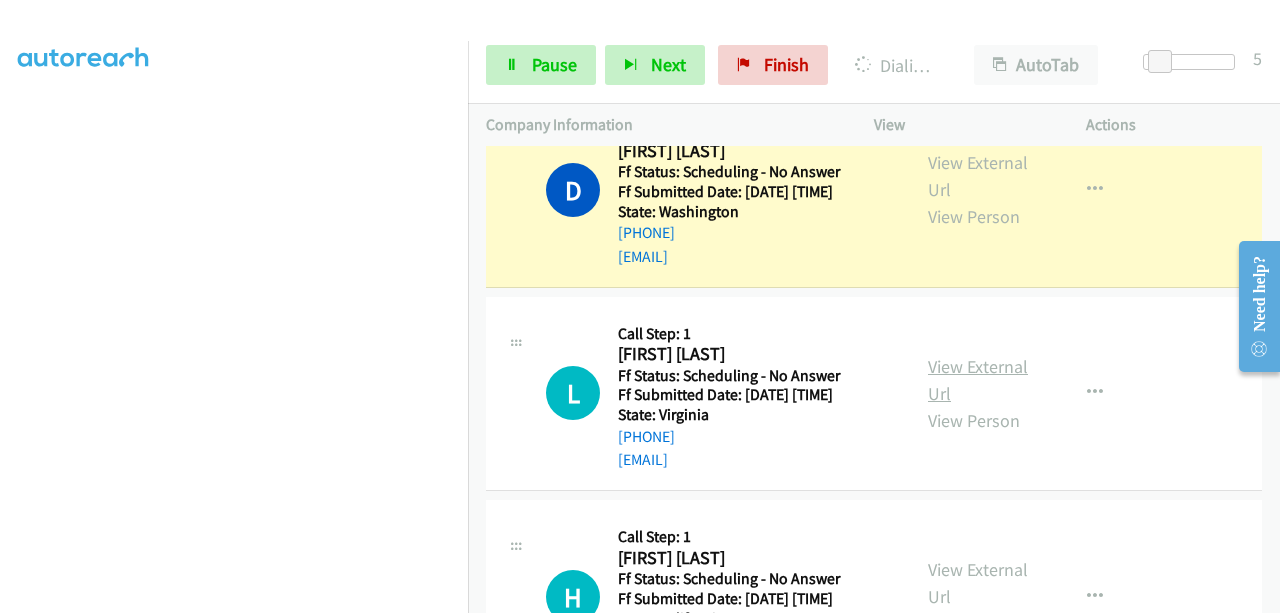 click on "View External Url" at bounding box center (978, 380) 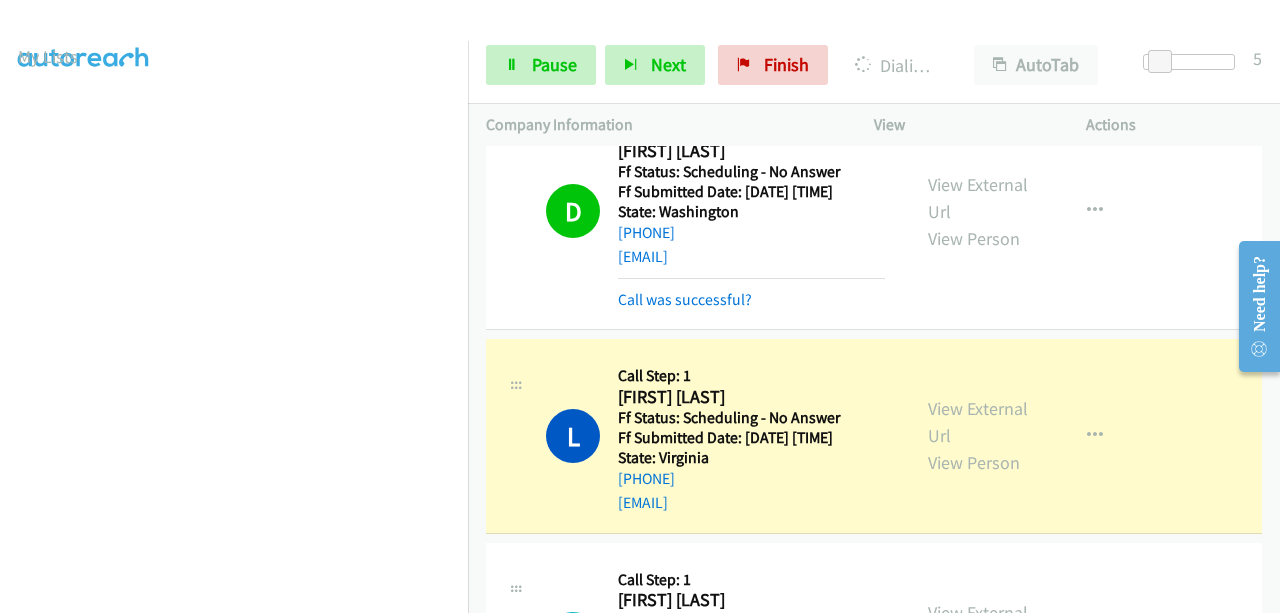 scroll, scrollTop: 508, scrollLeft: 0, axis: vertical 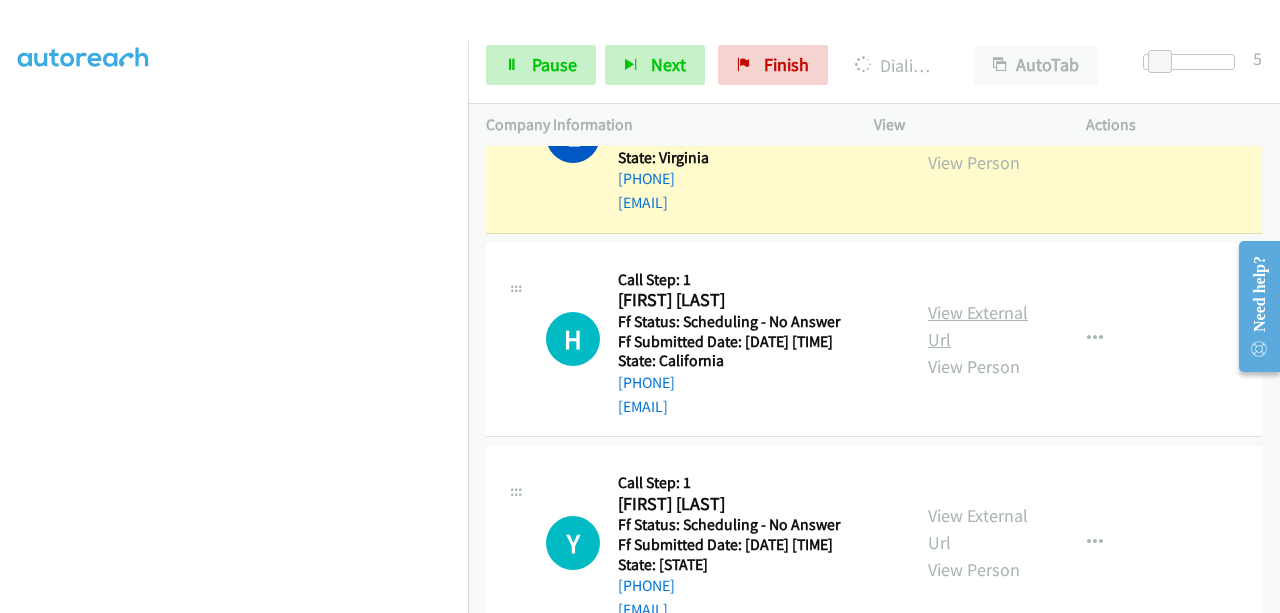 click on "View External Url" at bounding box center [978, 326] 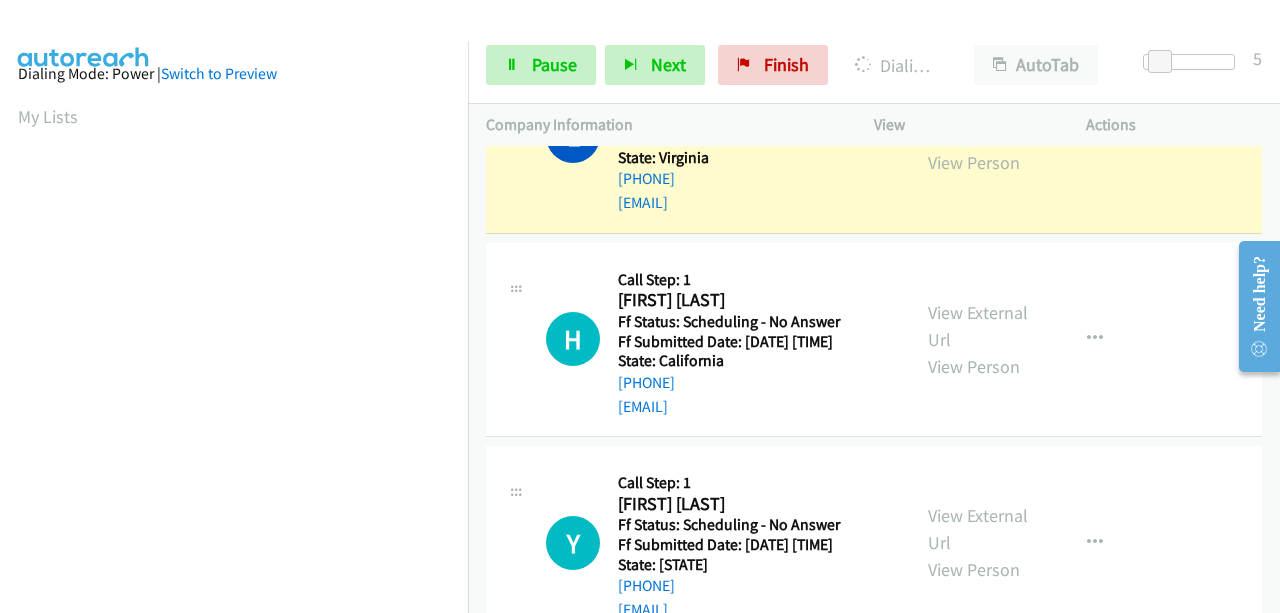 scroll, scrollTop: 508, scrollLeft: 0, axis: vertical 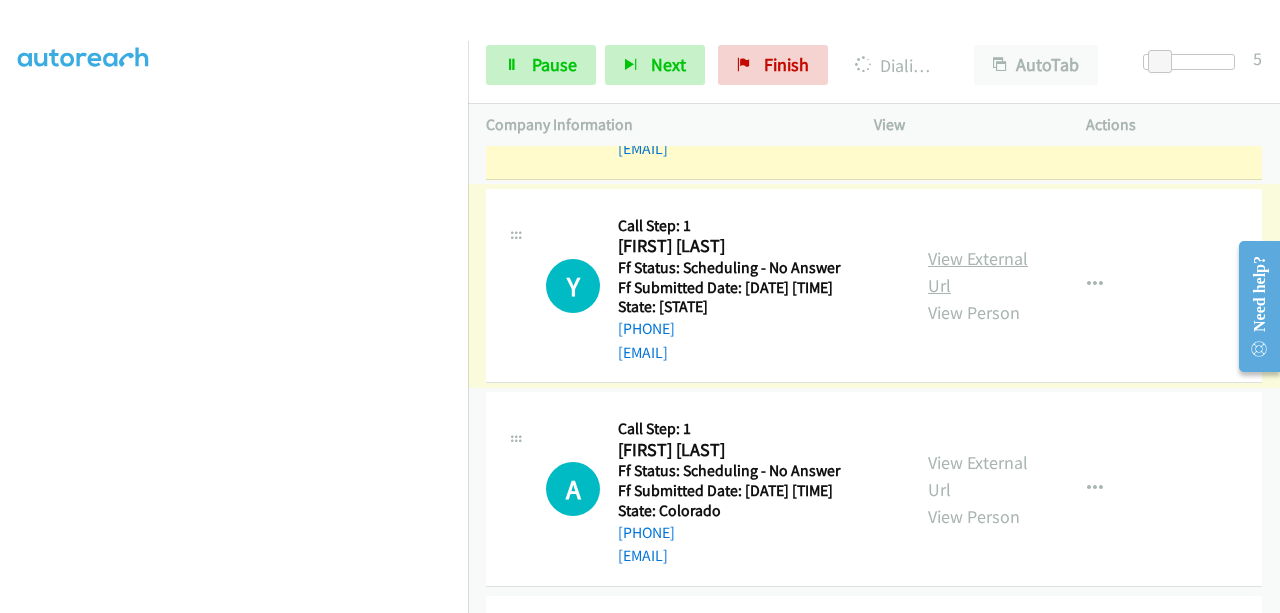 click on "View External Url" at bounding box center (978, 272) 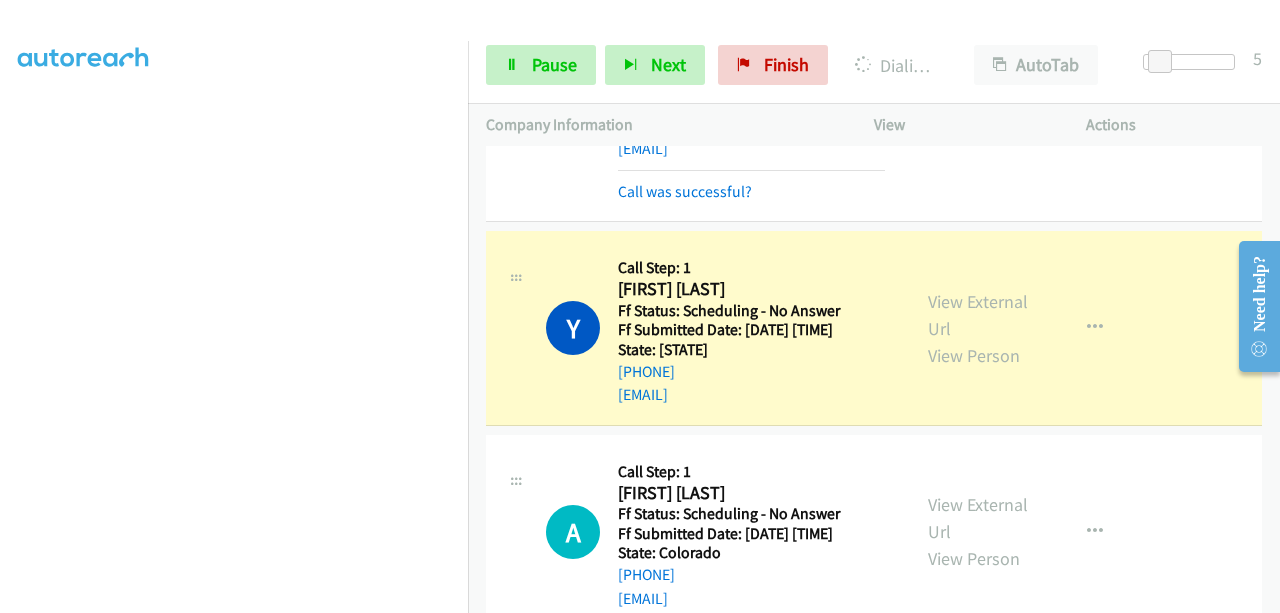 scroll, scrollTop: 508, scrollLeft: 0, axis: vertical 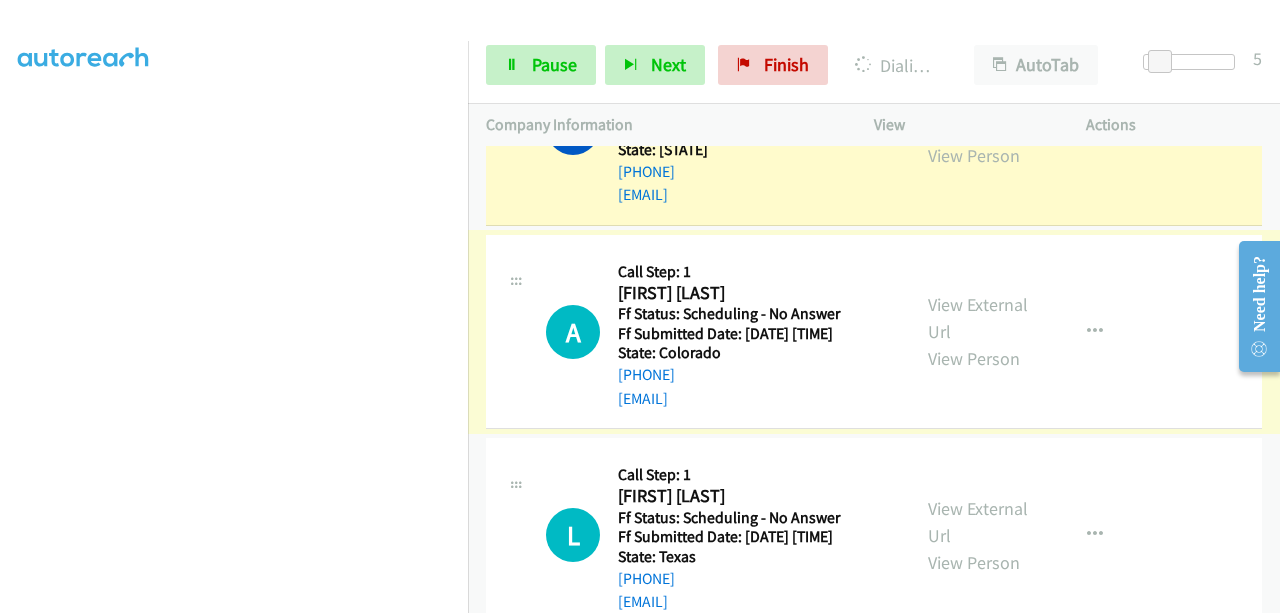 click on "View External Url" at bounding box center [978, 318] 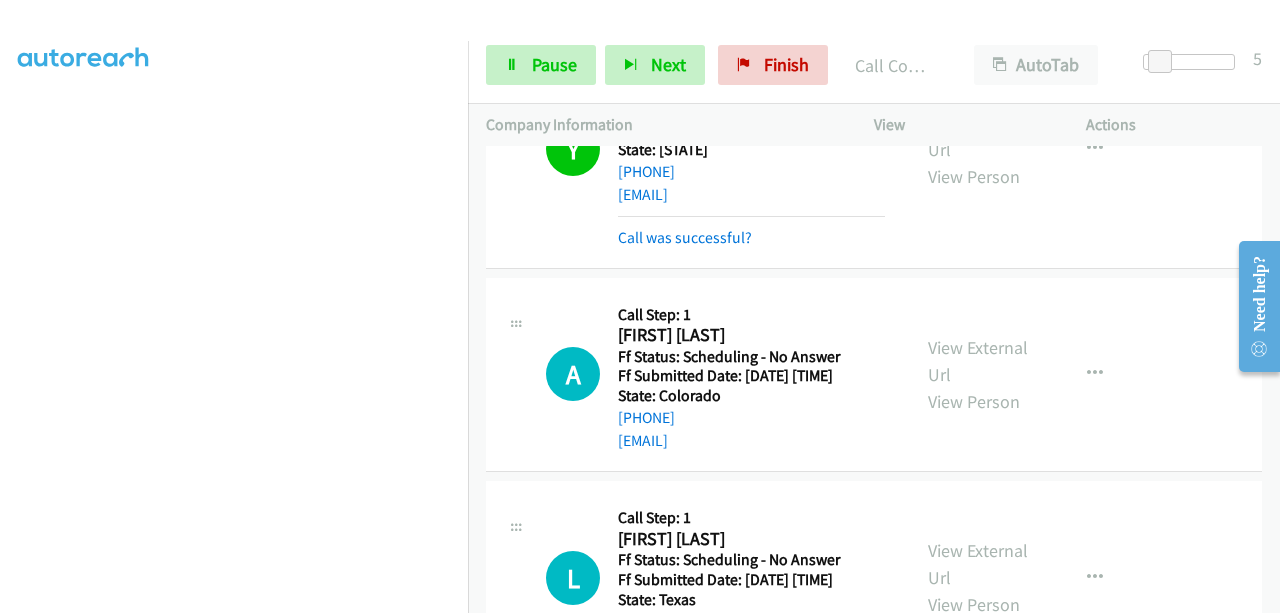 scroll, scrollTop: 508, scrollLeft: 0, axis: vertical 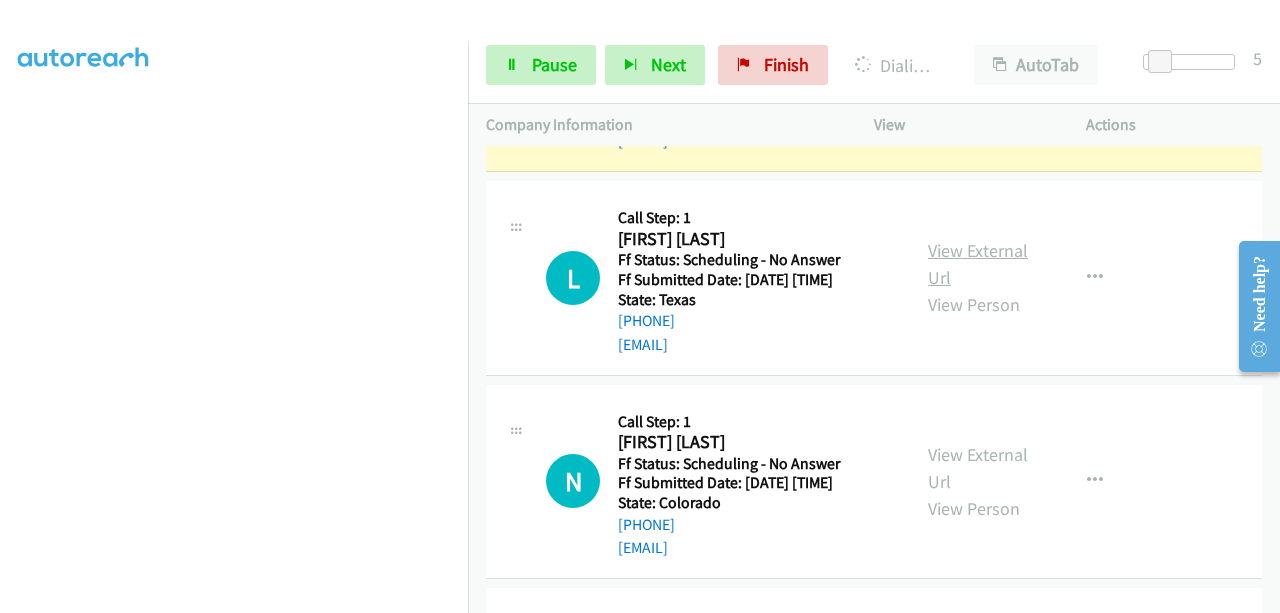 click on "View External Url" at bounding box center [978, 264] 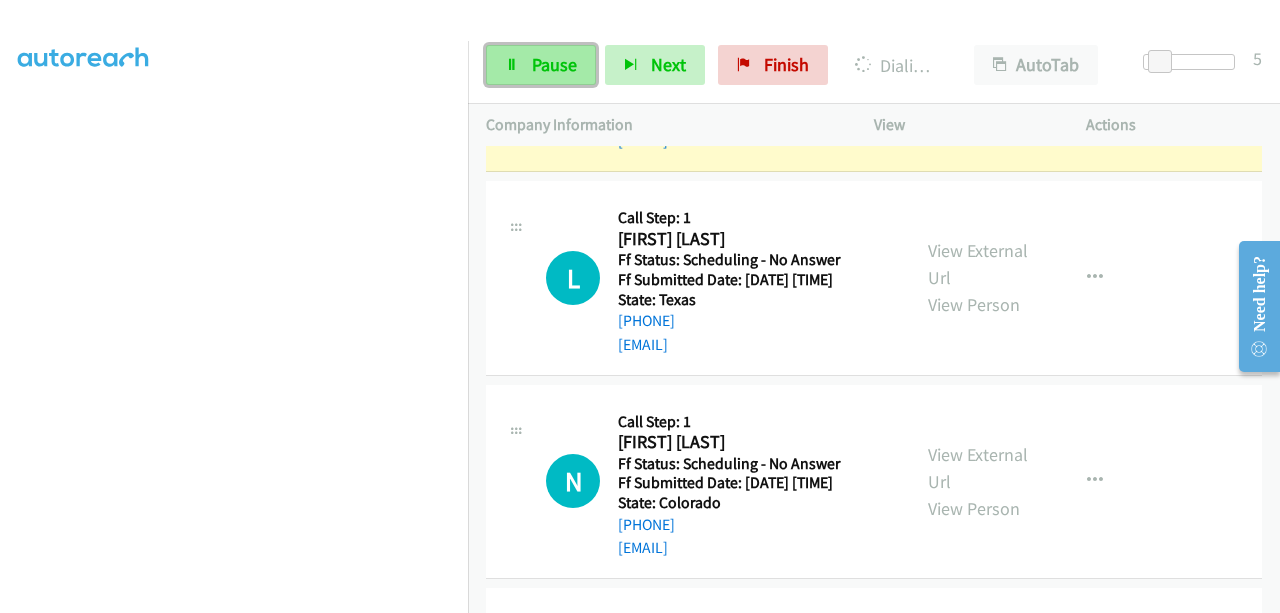click on "Pause" at bounding box center [541, 65] 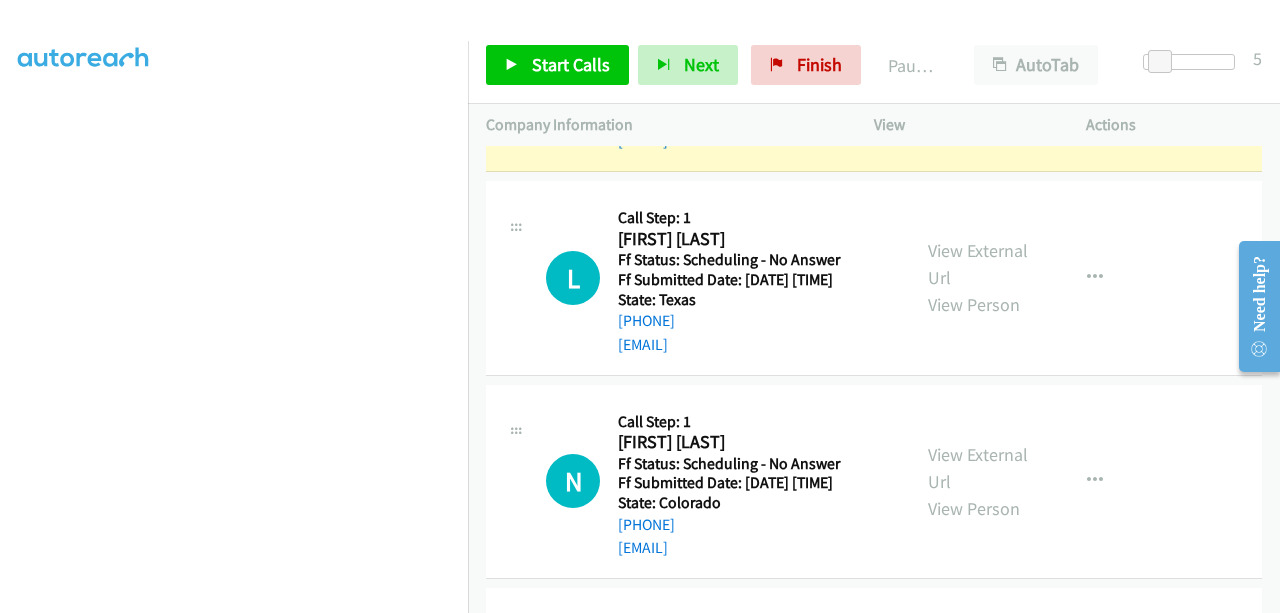 scroll, scrollTop: 8, scrollLeft: 0, axis: vertical 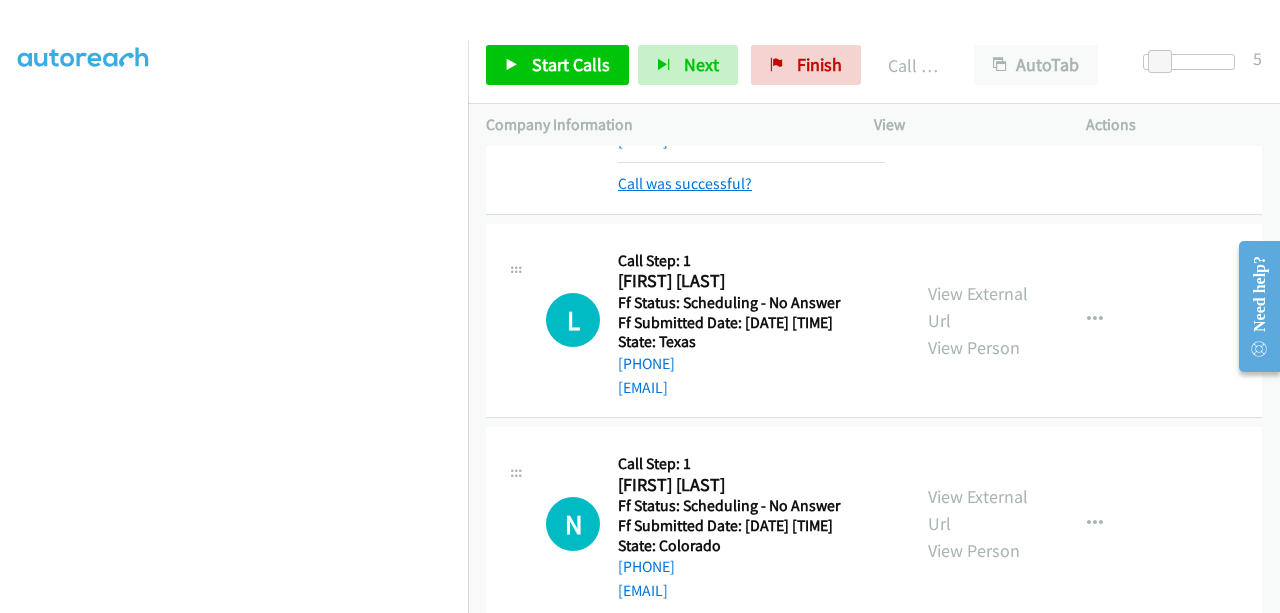 click on "Call was successful?" at bounding box center (685, 183) 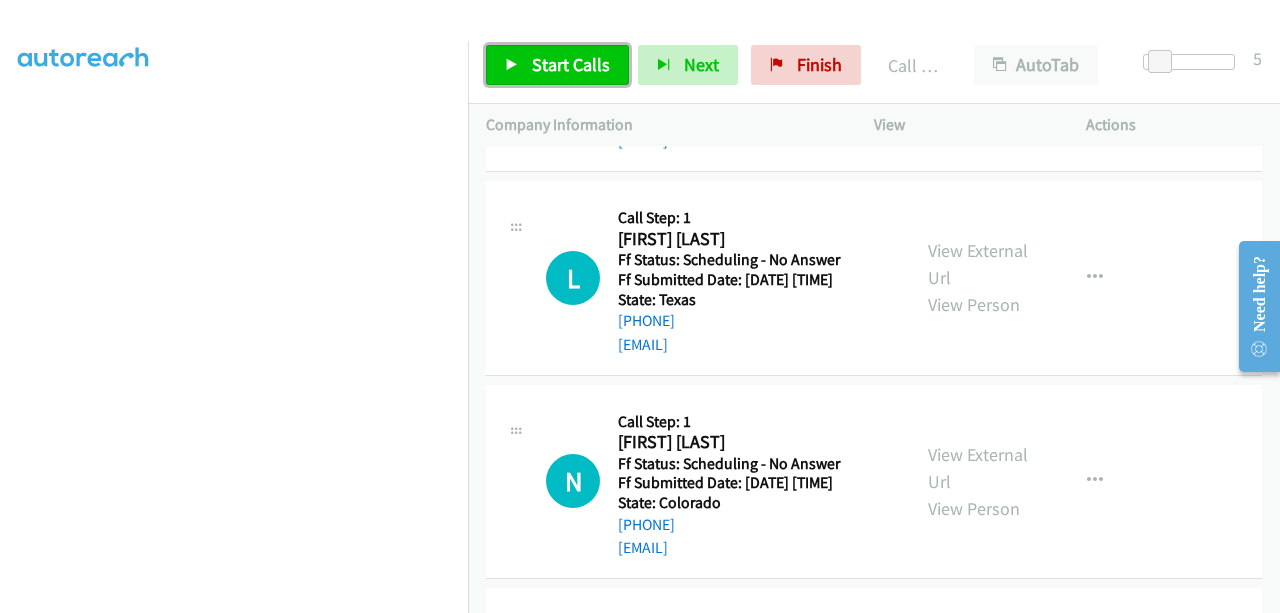 click on "Start Calls" at bounding box center [557, 65] 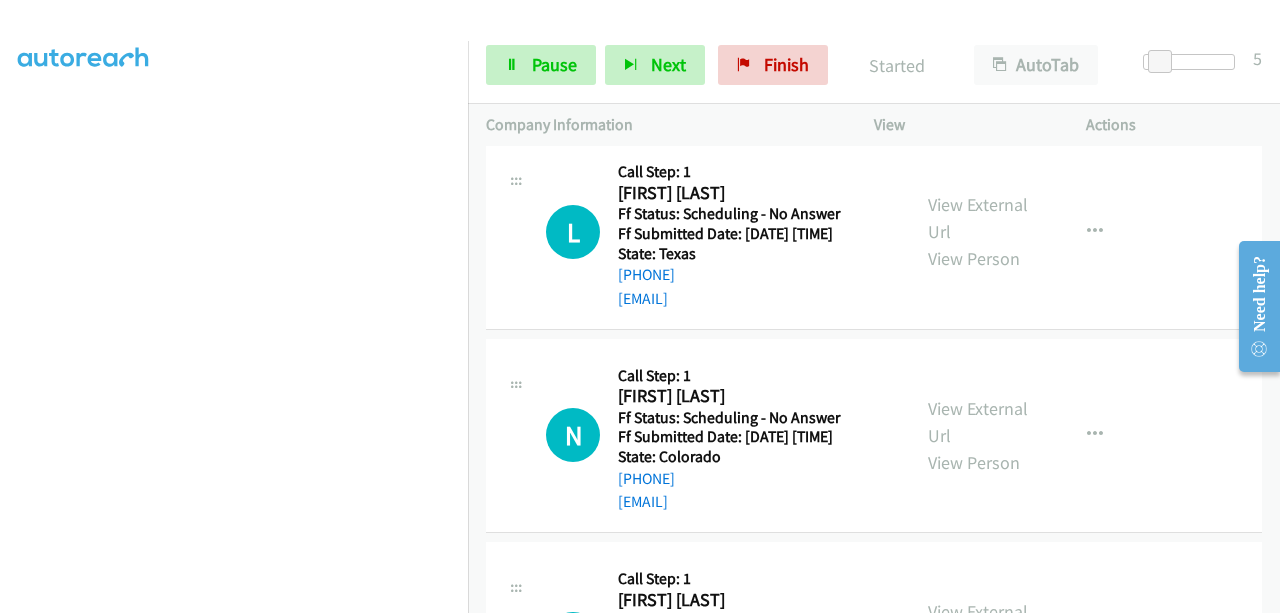 scroll, scrollTop: 2142, scrollLeft: 0, axis: vertical 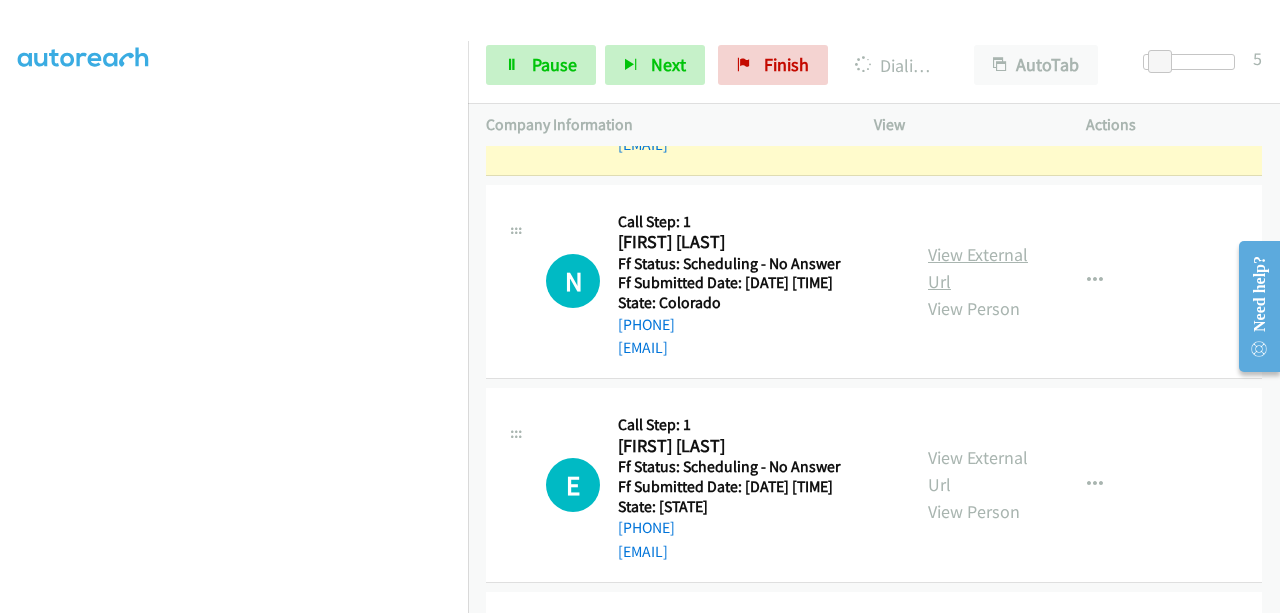 click on "View External Url" at bounding box center [978, 268] 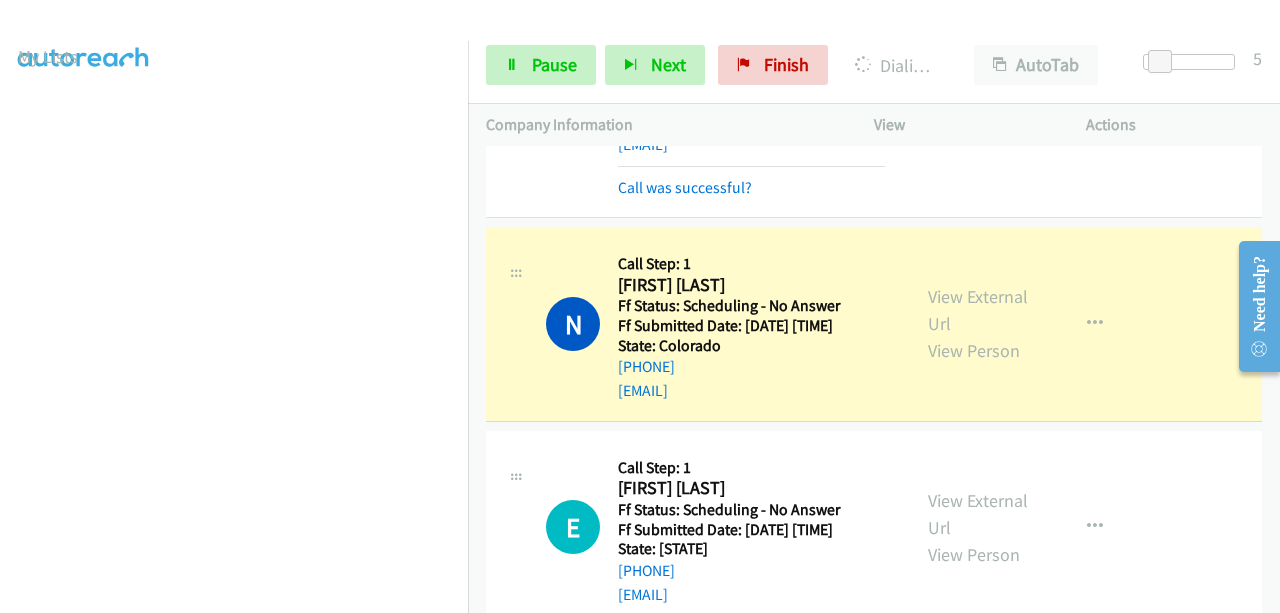 scroll, scrollTop: 508, scrollLeft: 0, axis: vertical 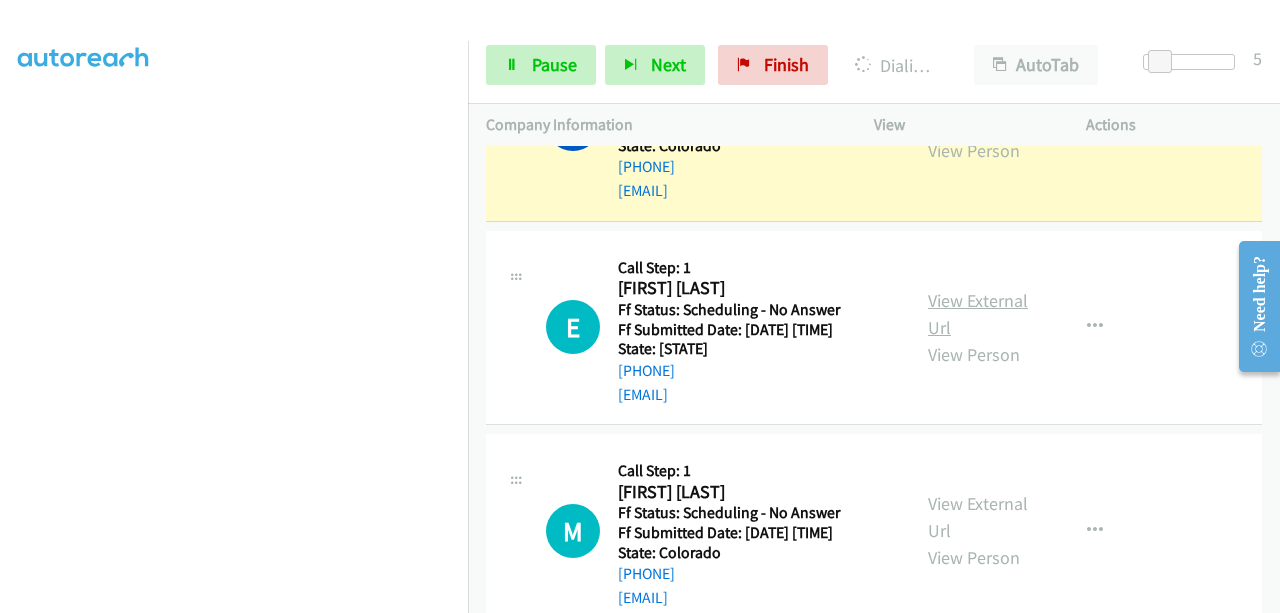 click on "View External Url" at bounding box center [978, 314] 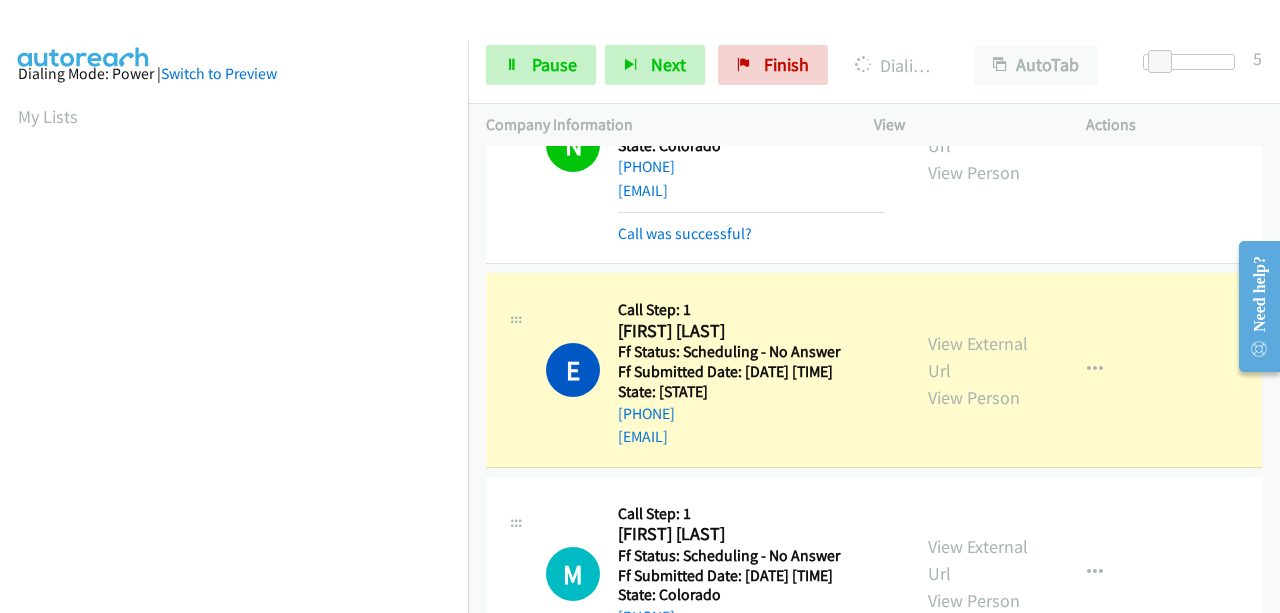 scroll, scrollTop: 508, scrollLeft: 0, axis: vertical 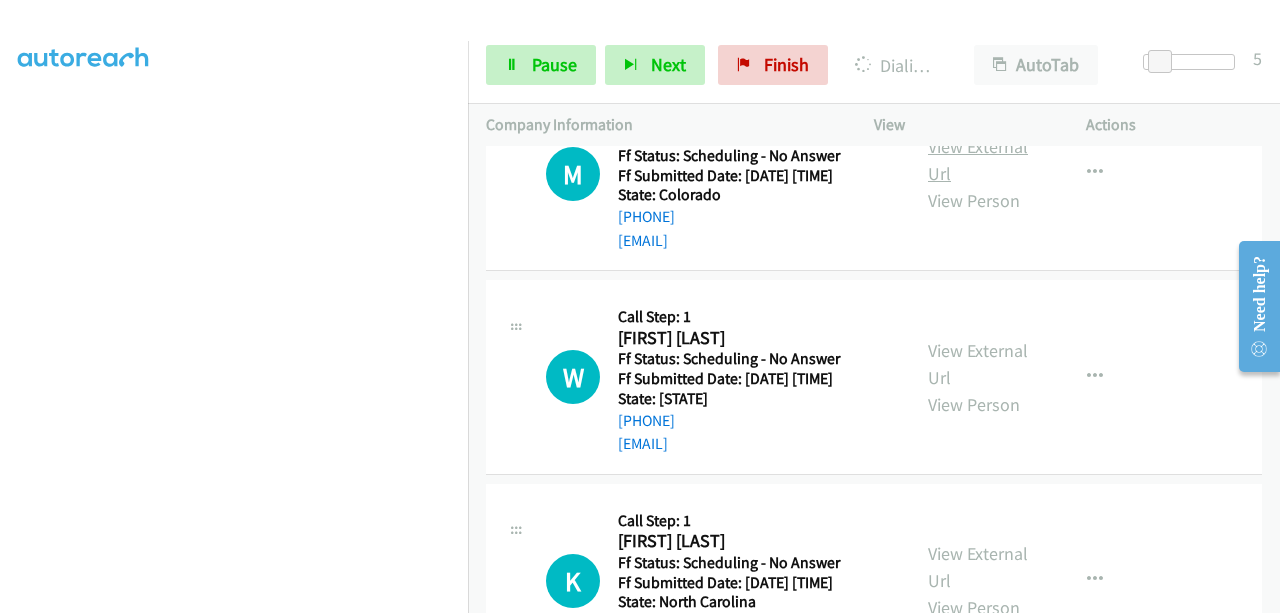 click on "View External Url" at bounding box center [978, 160] 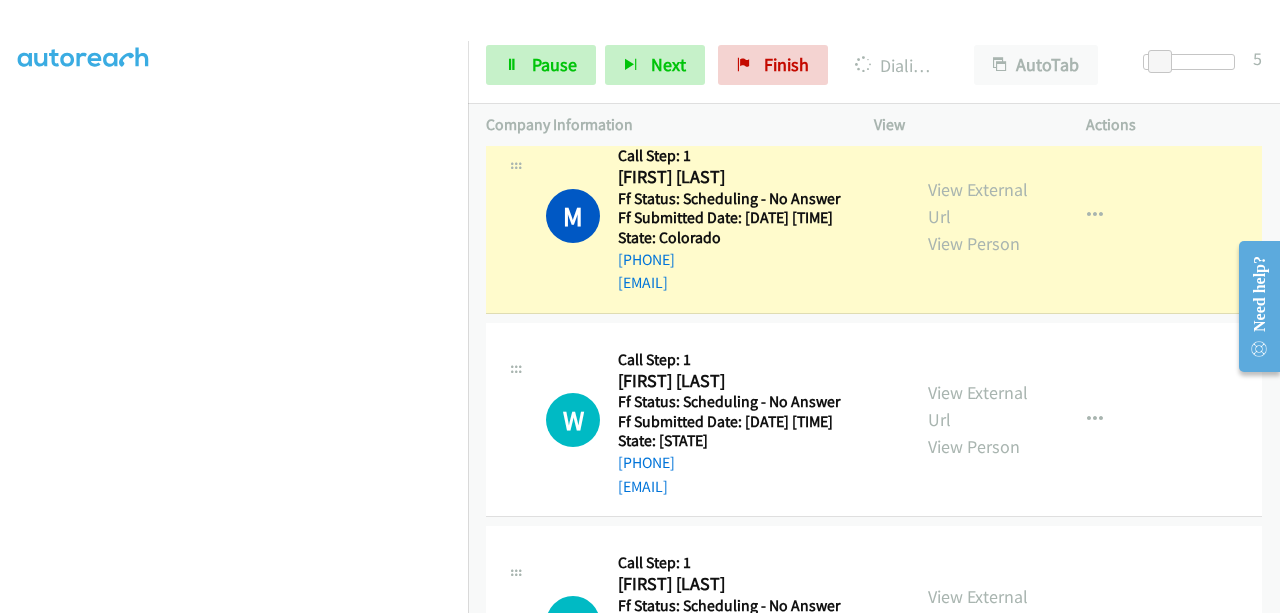 scroll, scrollTop: 508, scrollLeft: 0, axis: vertical 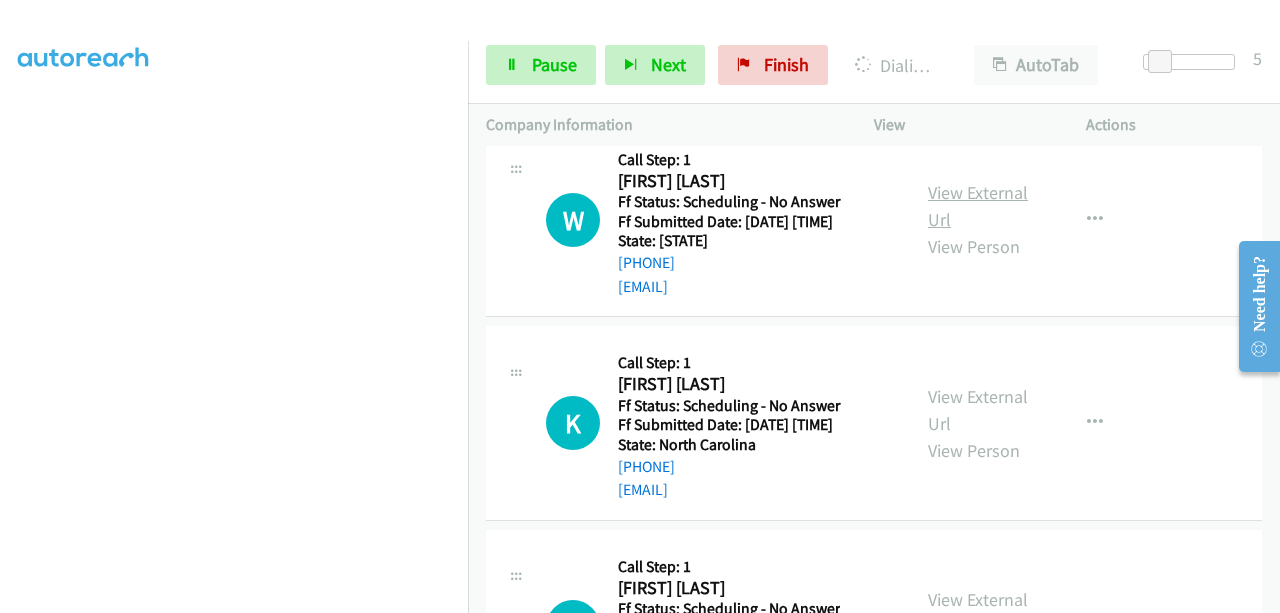 click on "View External Url" at bounding box center (978, 206) 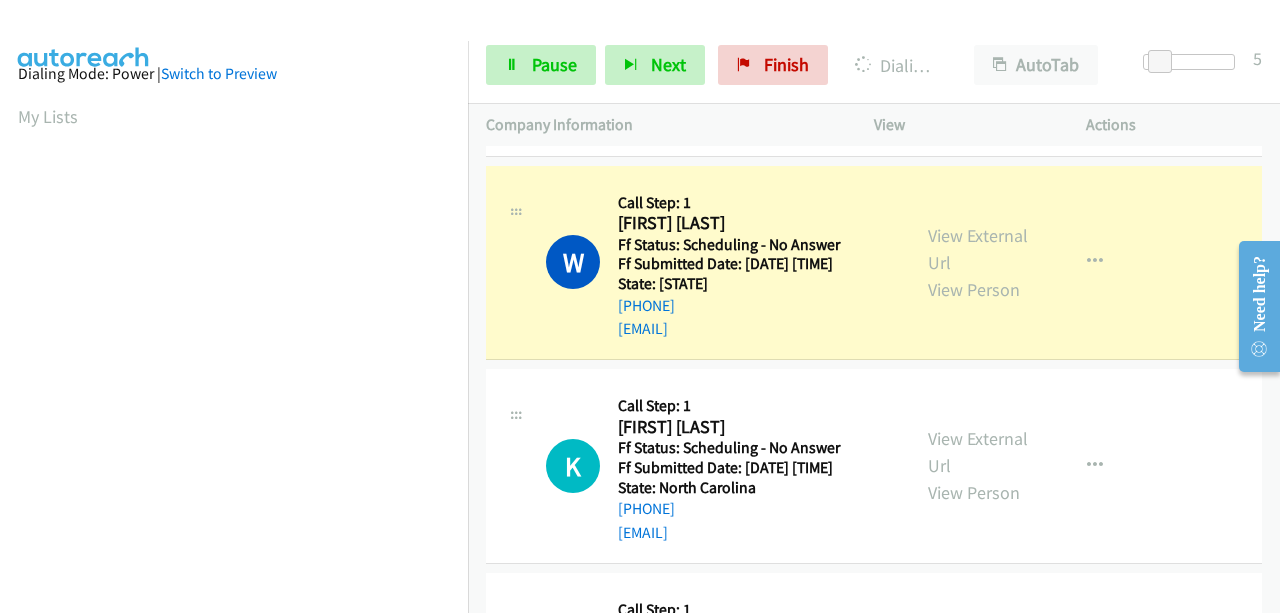 scroll, scrollTop: 508, scrollLeft: 0, axis: vertical 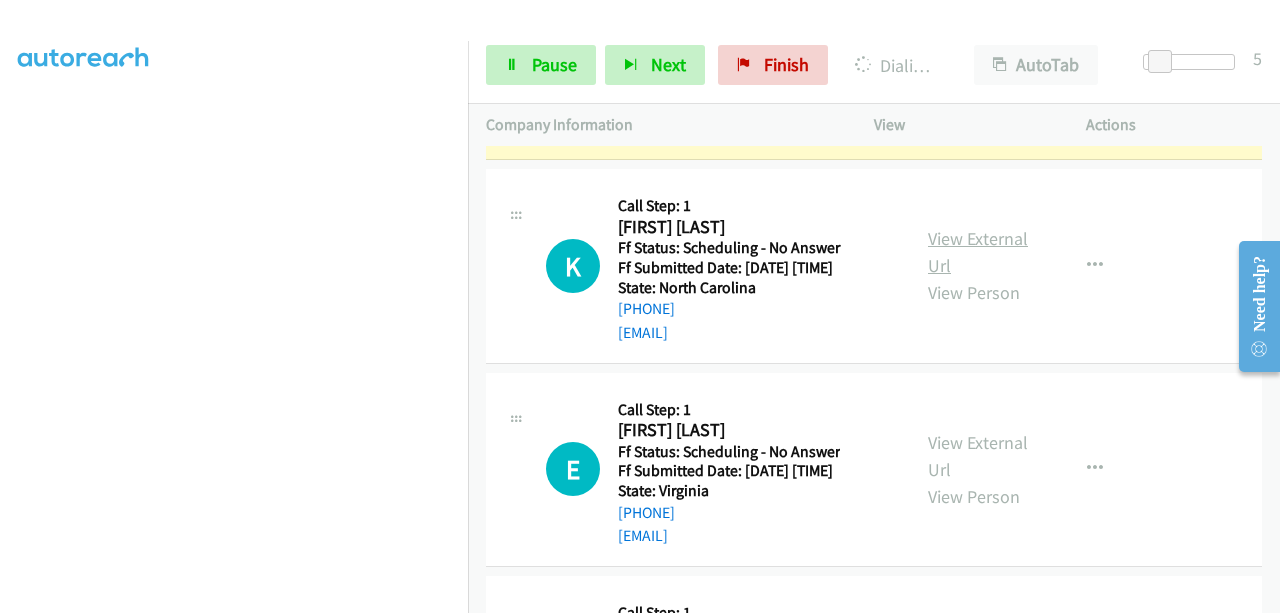 click on "View External Url" at bounding box center [978, 252] 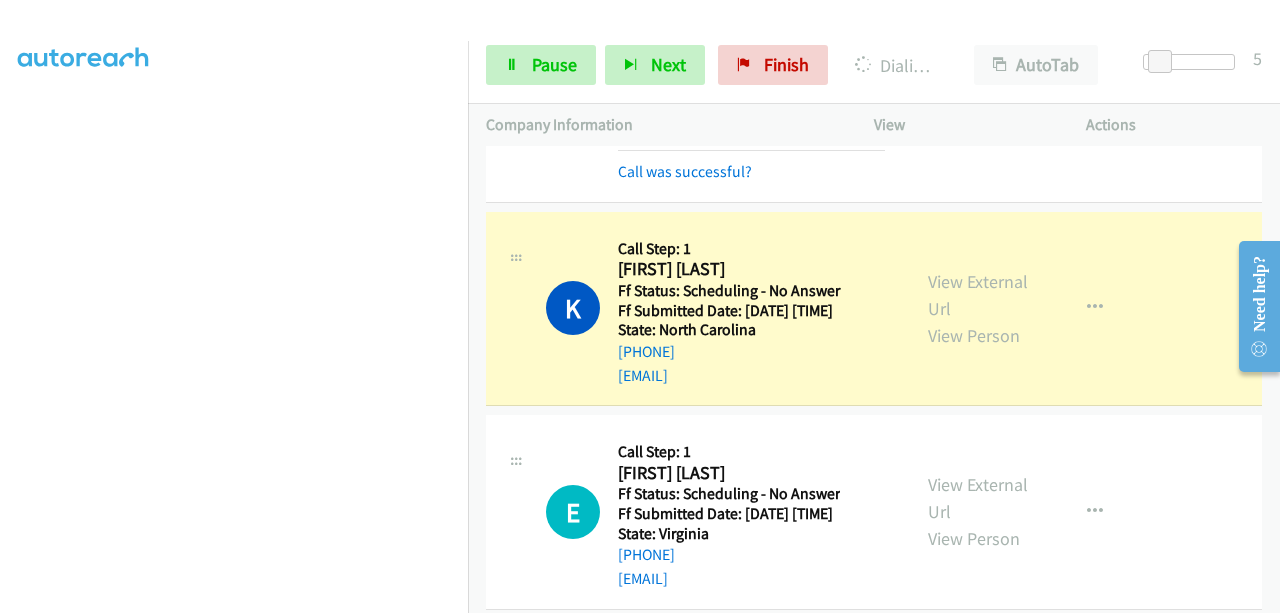 scroll, scrollTop: 508, scrollLeft: 0, axis: vertical 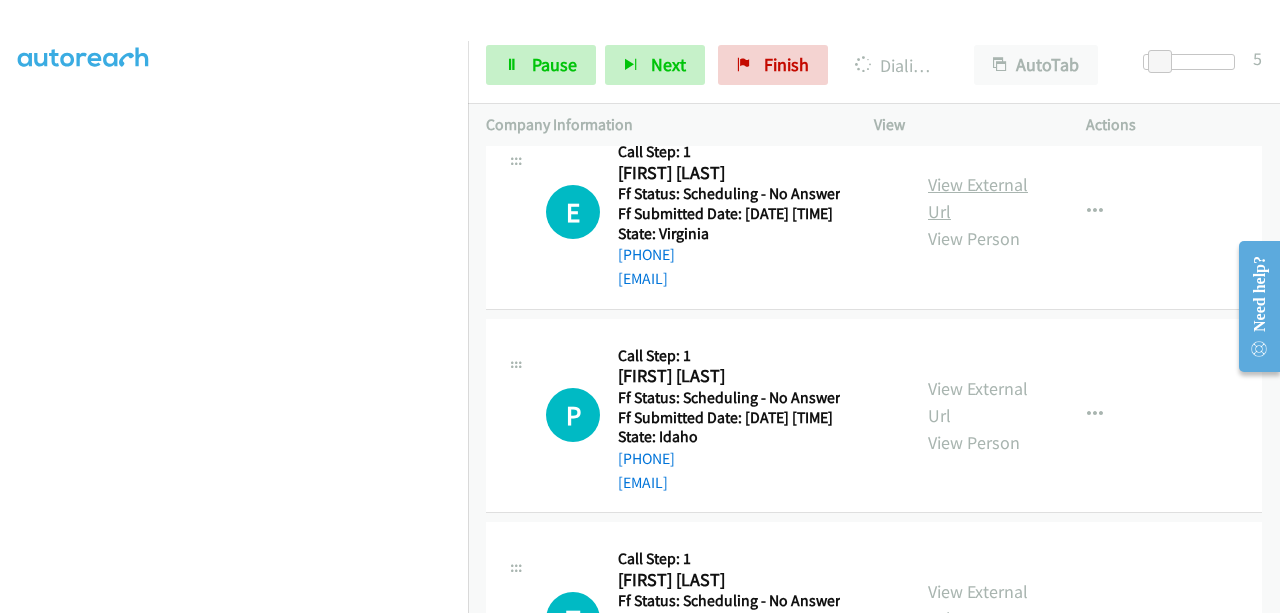click on "View External Url" at bounding box center [978, 198] 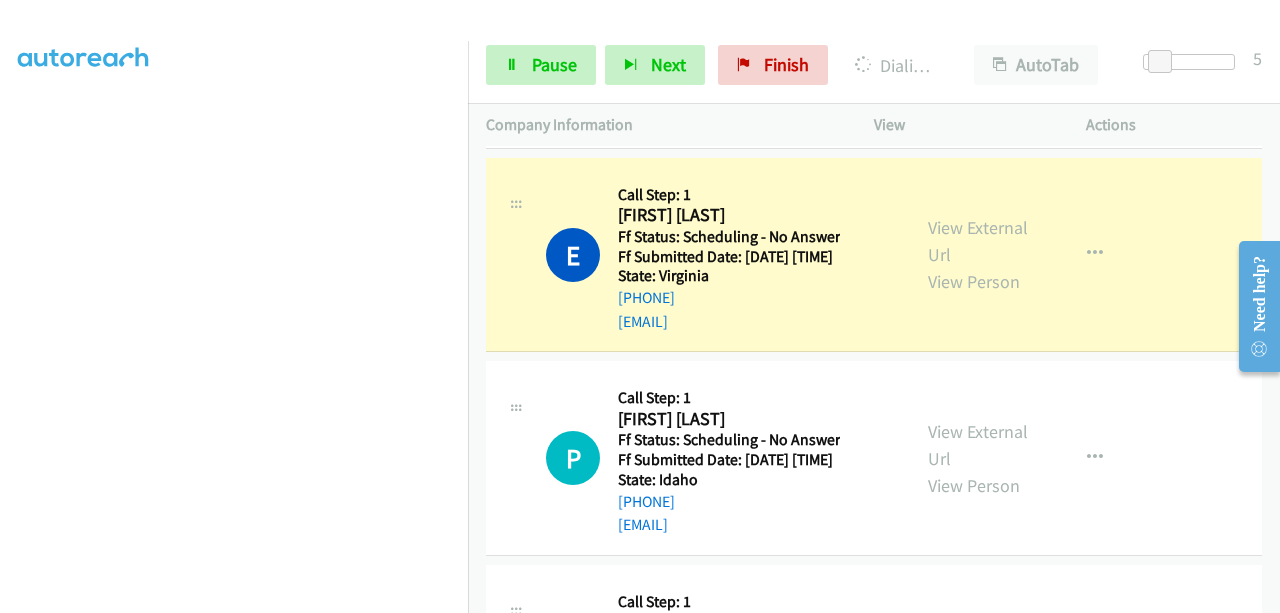 scroll, scrollTop: 508, scrollLeft: 0, axis: vertical 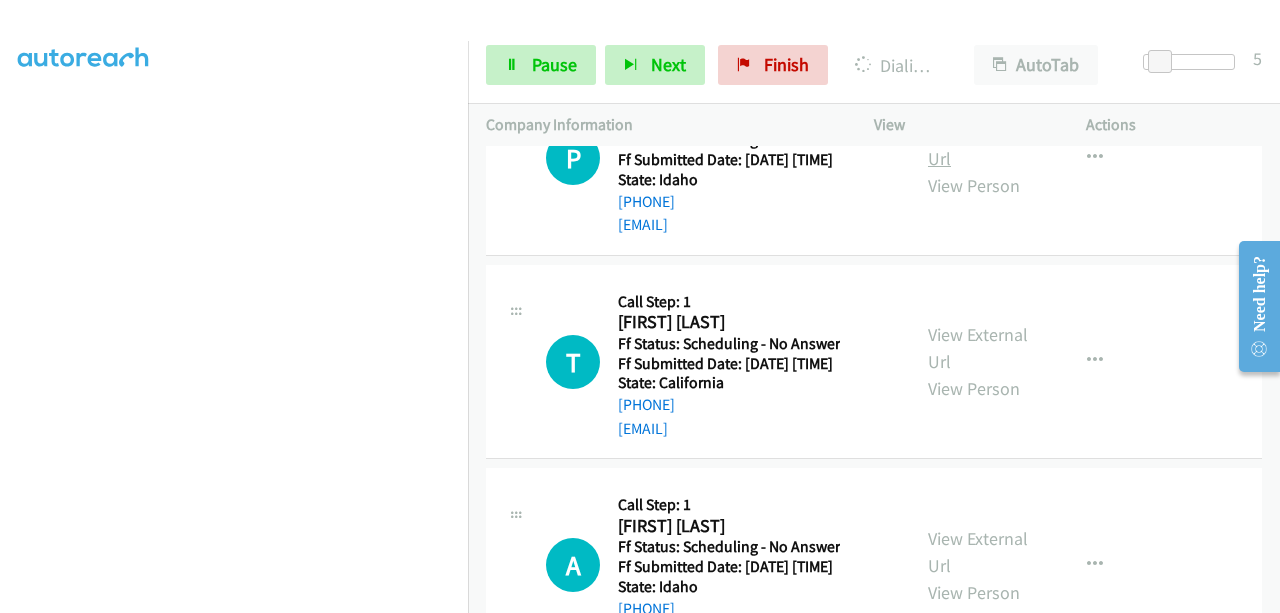 click on "View External Url" at bounding box center [978, 145] 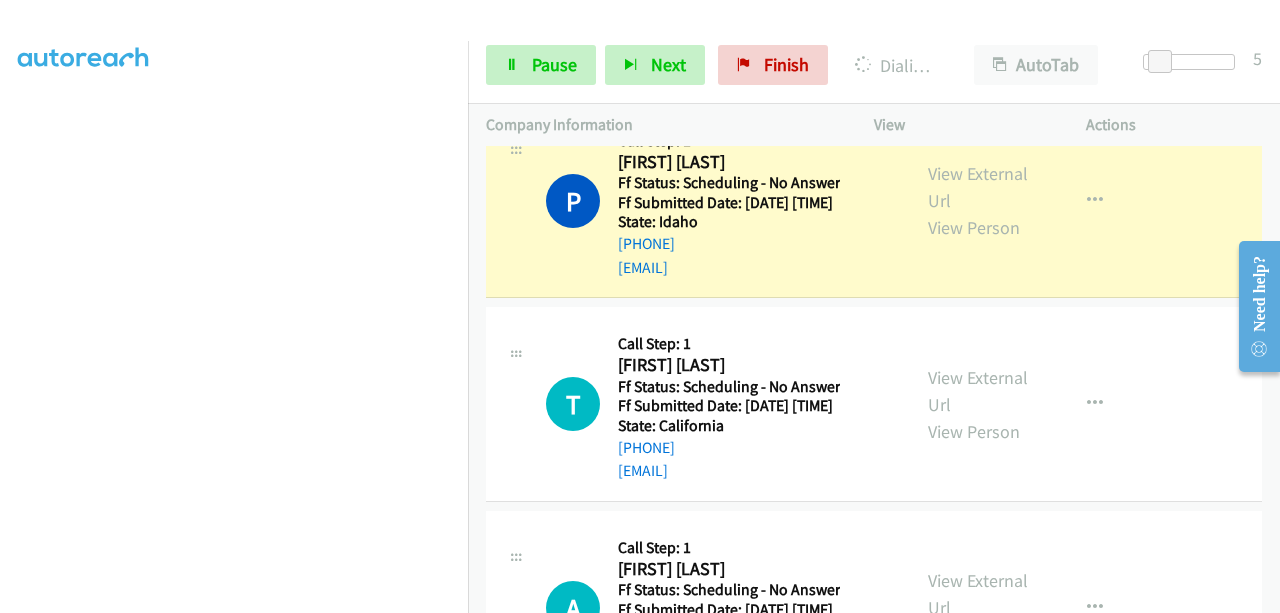 scroll, scrollTop: 508, scrollLeft: 0, axis: vertical 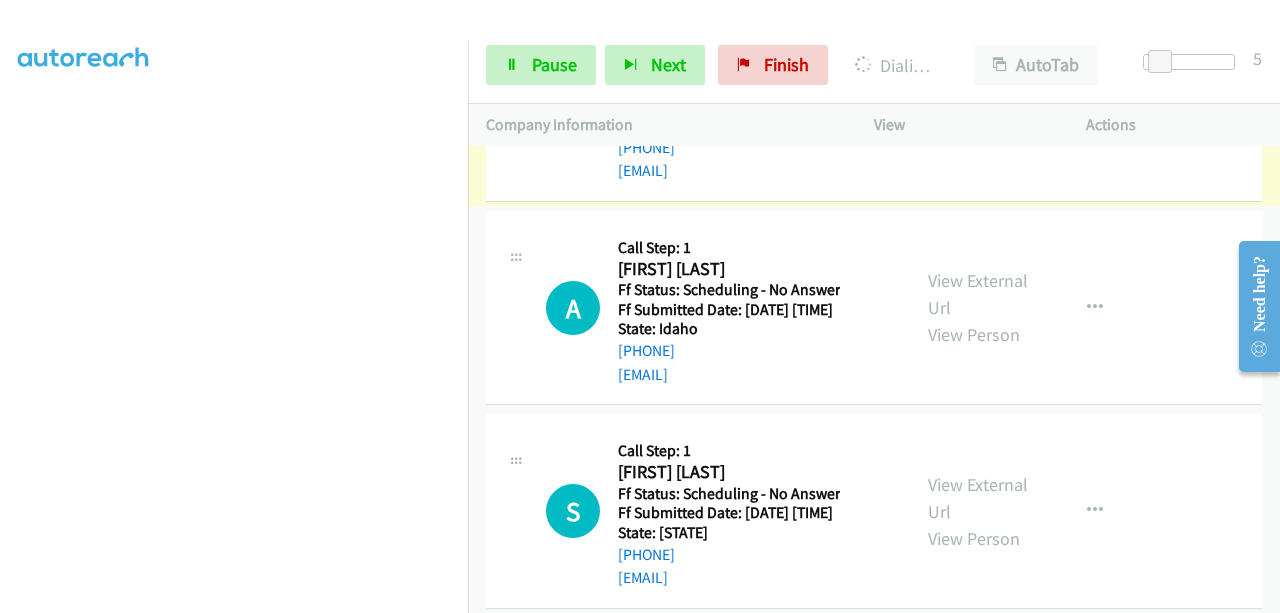 click on "View External Url" at bounding box center [978, 91] 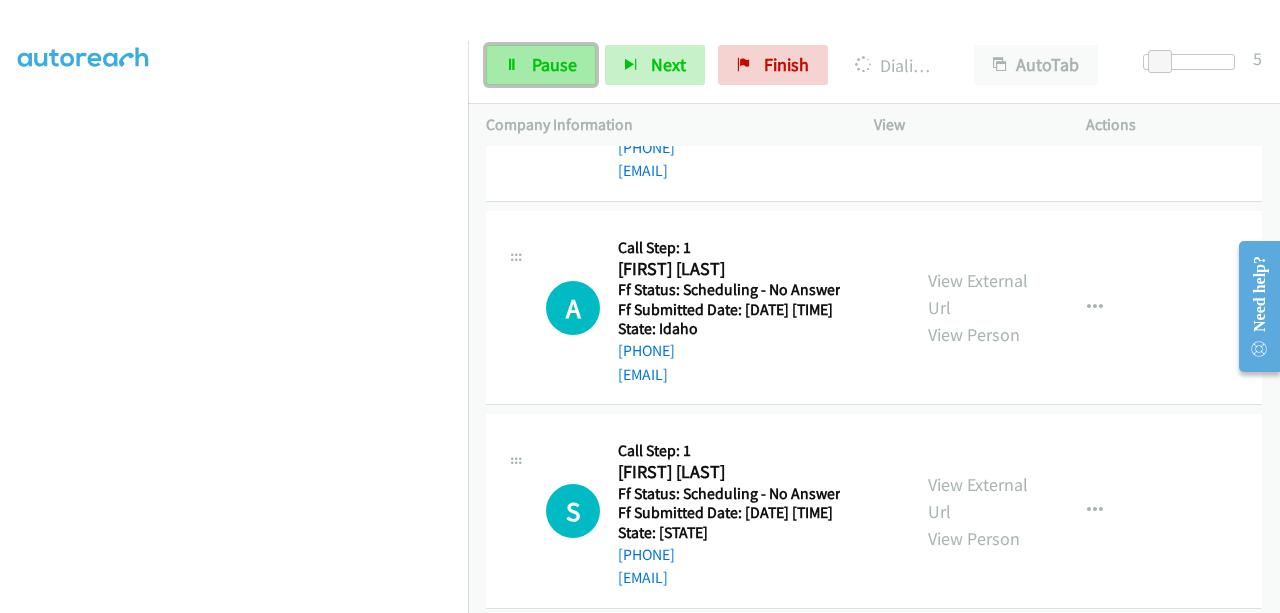 click on "Pause" at bounding box center [554, 64] 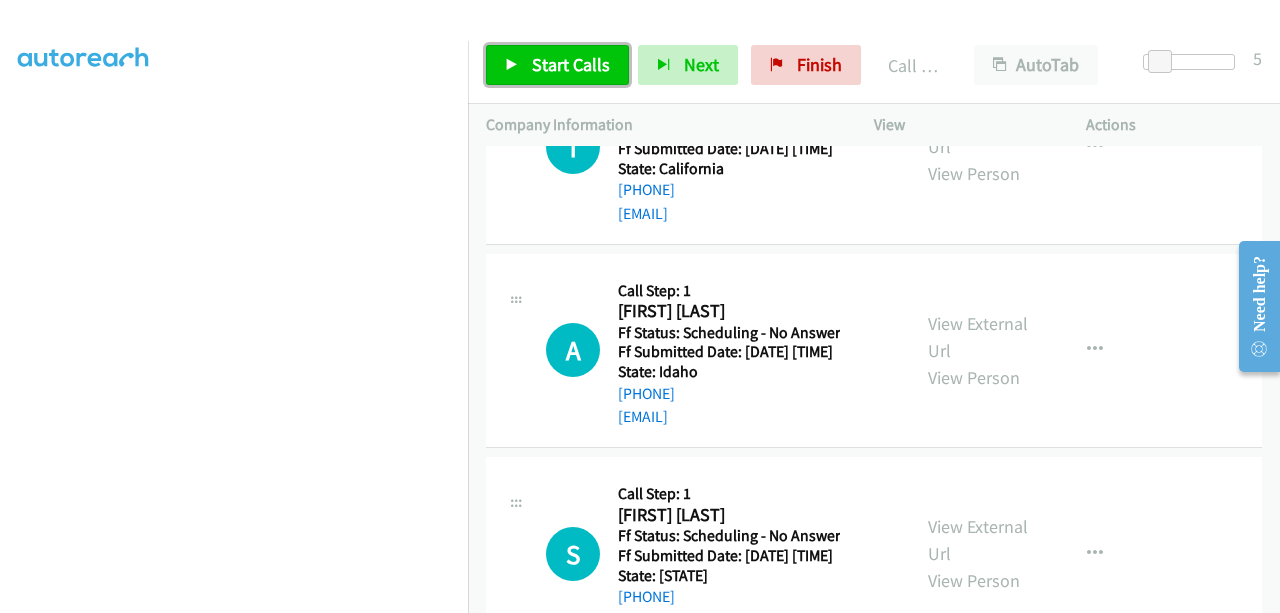 click on "Start Calls" at bounding box center (557, 65) 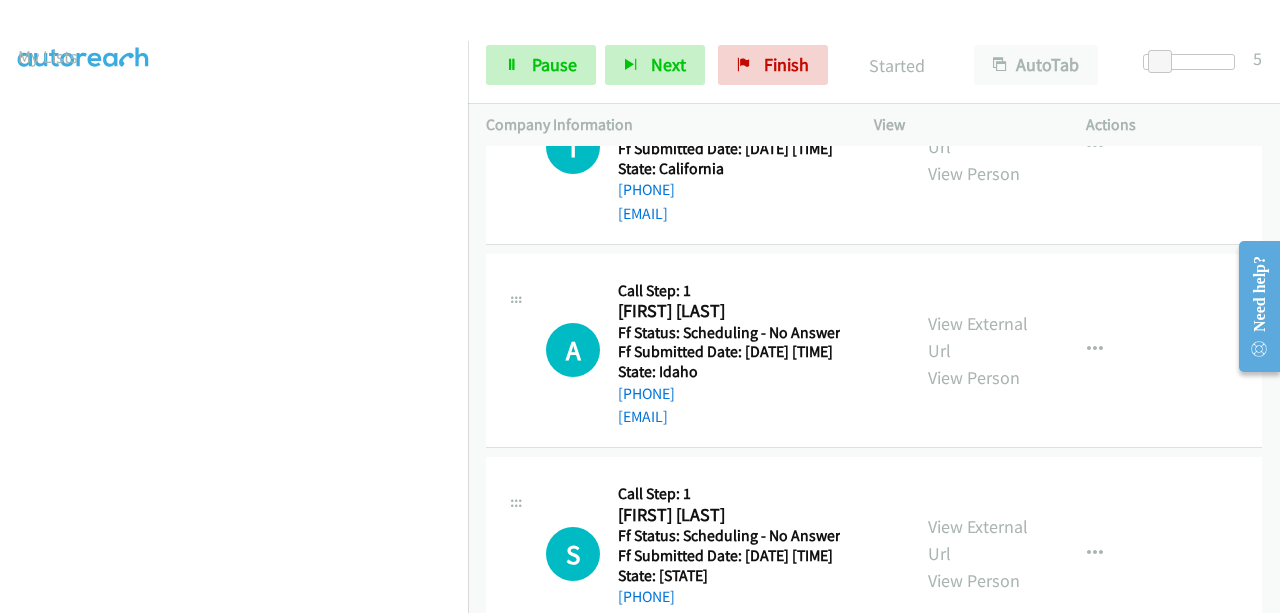 scroll, scrollTop: 508, scrollLeft: 0, axis: vertical 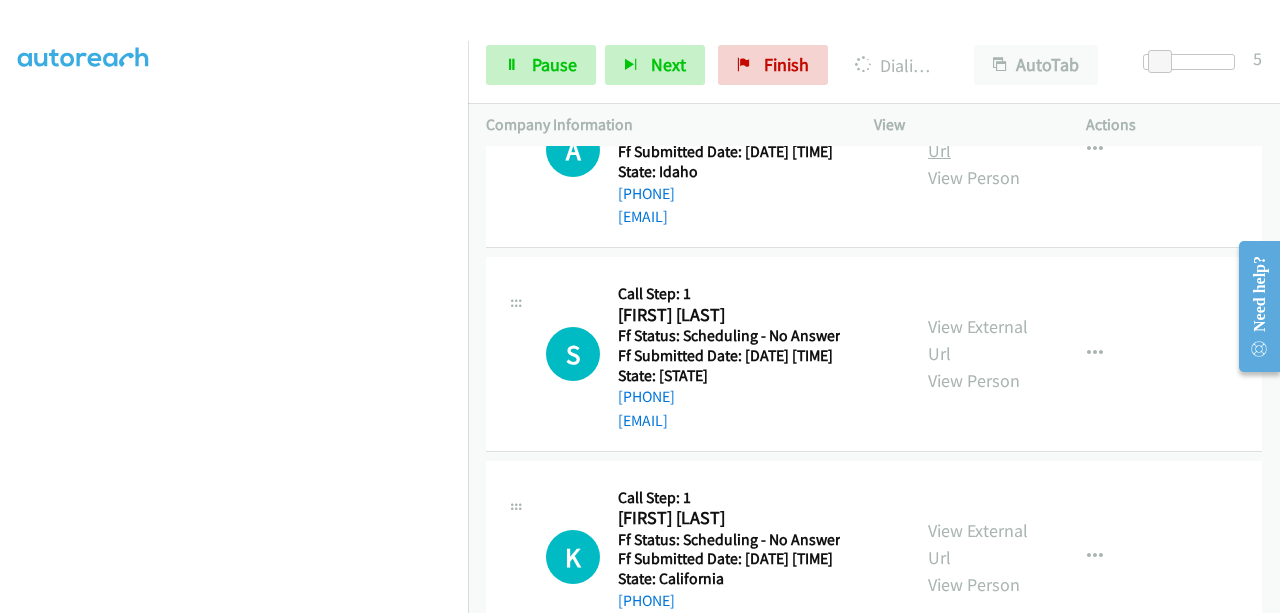 click on "View External Url" at bounding box center [978, 137] 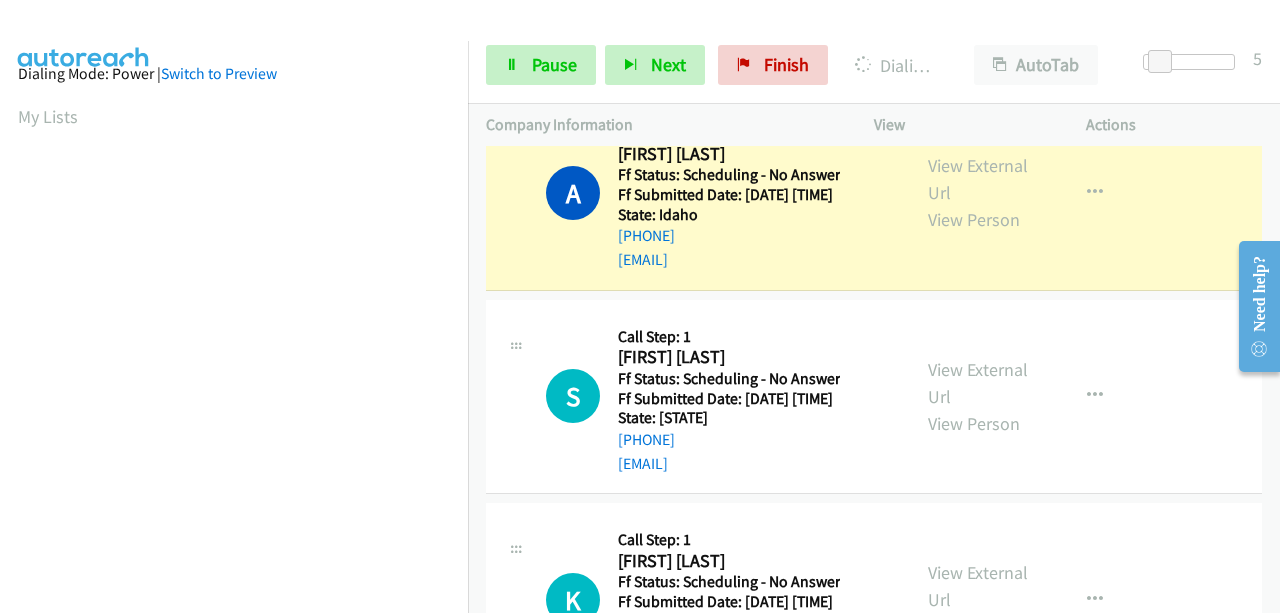 scroll, scrollTop: 508, scrollLeft: 0, axis: vertical 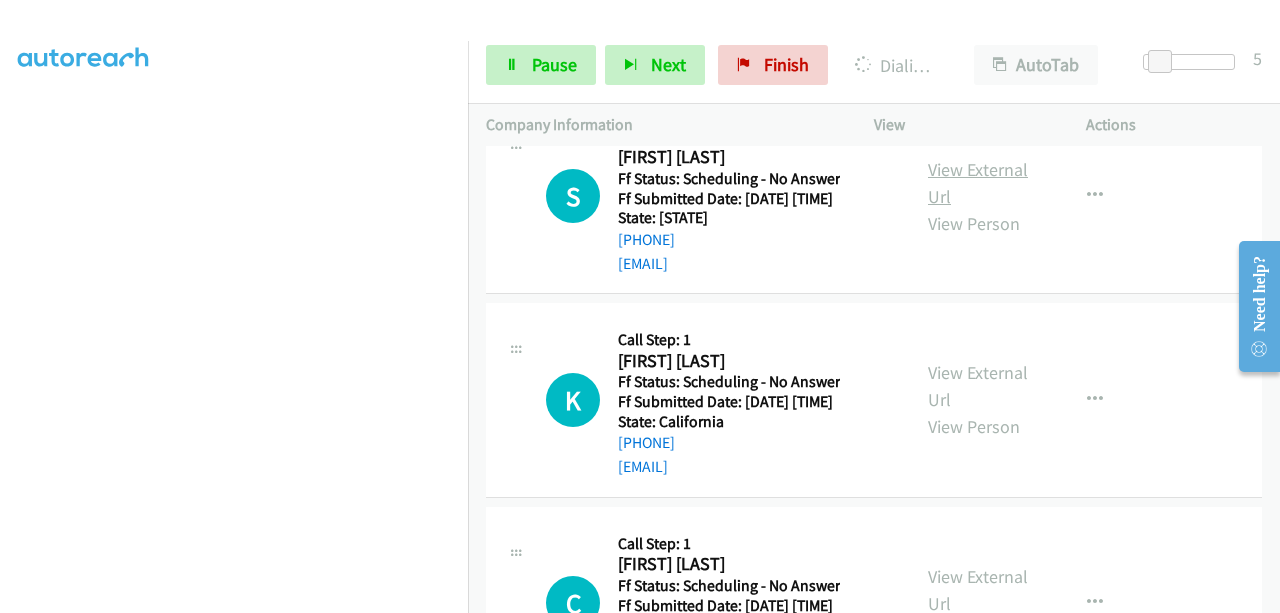 click on "View External Url" at bounding box center [978, 183] 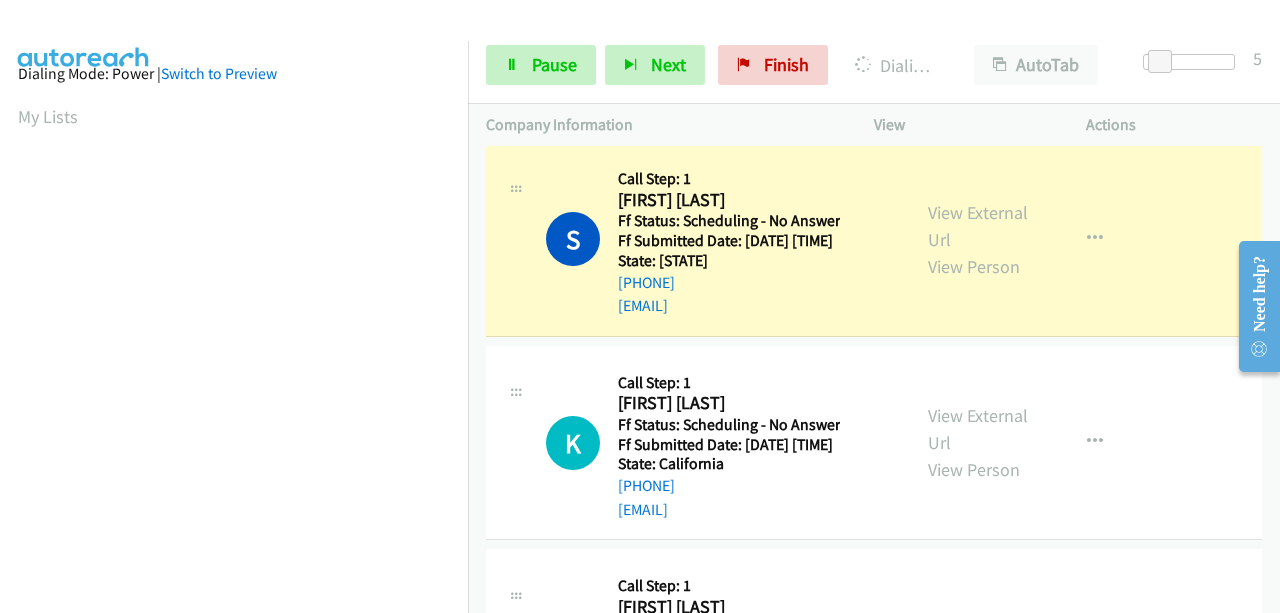 scroll, scrollTop: 508, scrollLeft: 0, axis: vertical 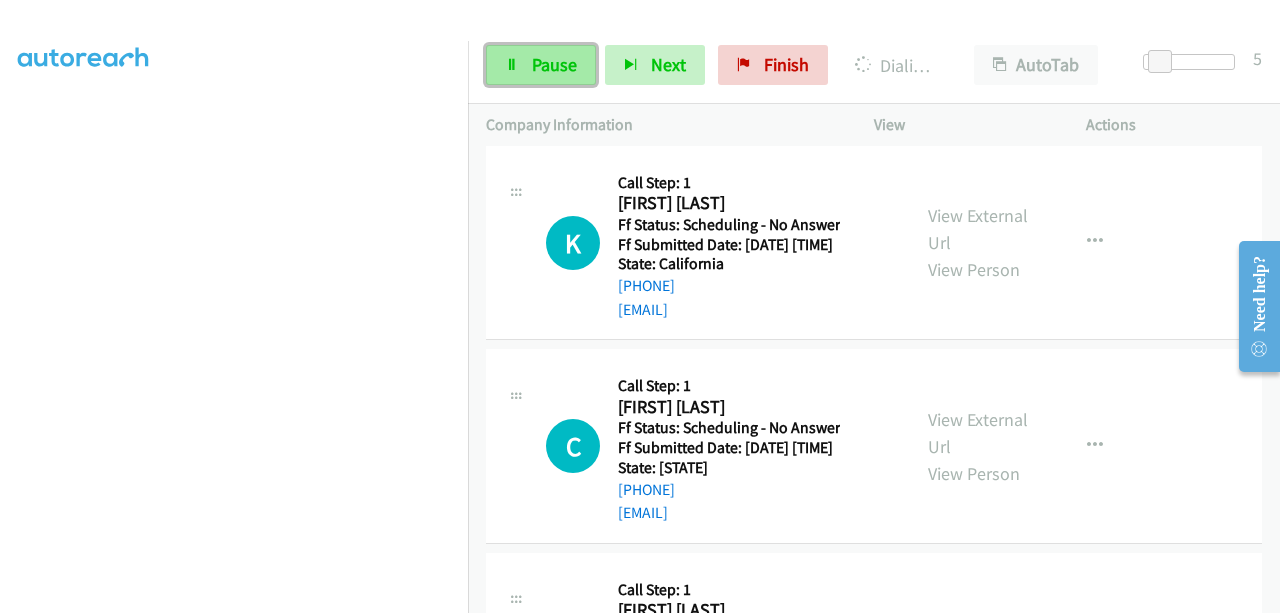 click on "Pause" at bounding box center (541, 65) 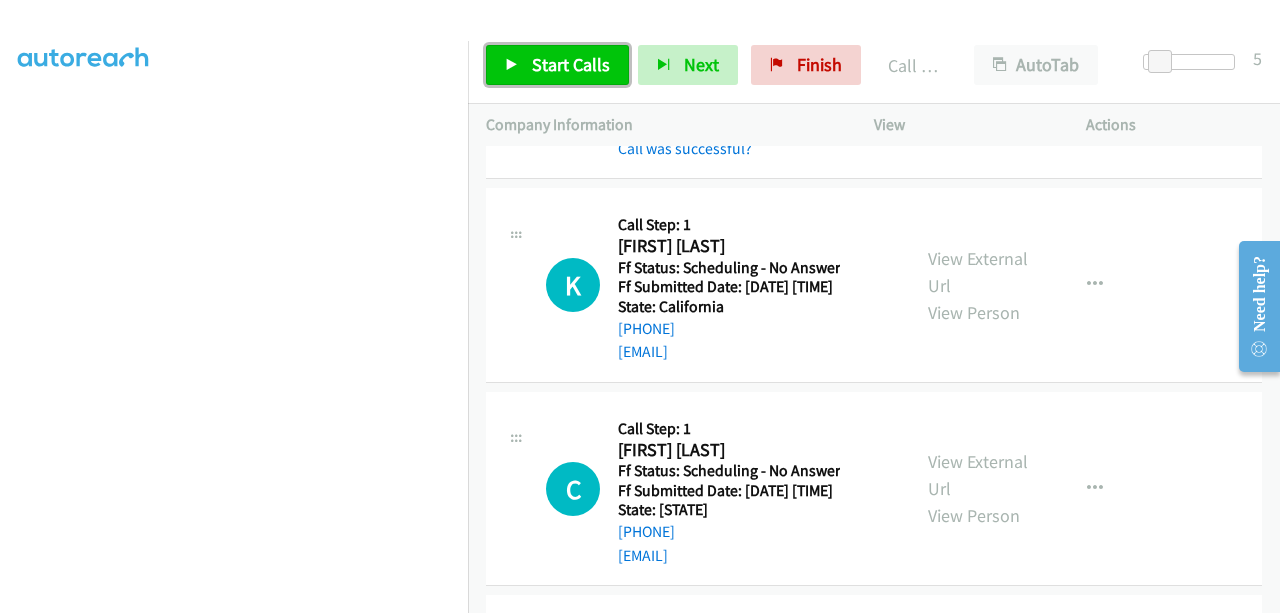 click on "Start Calls" at bounding box center [571, 64] 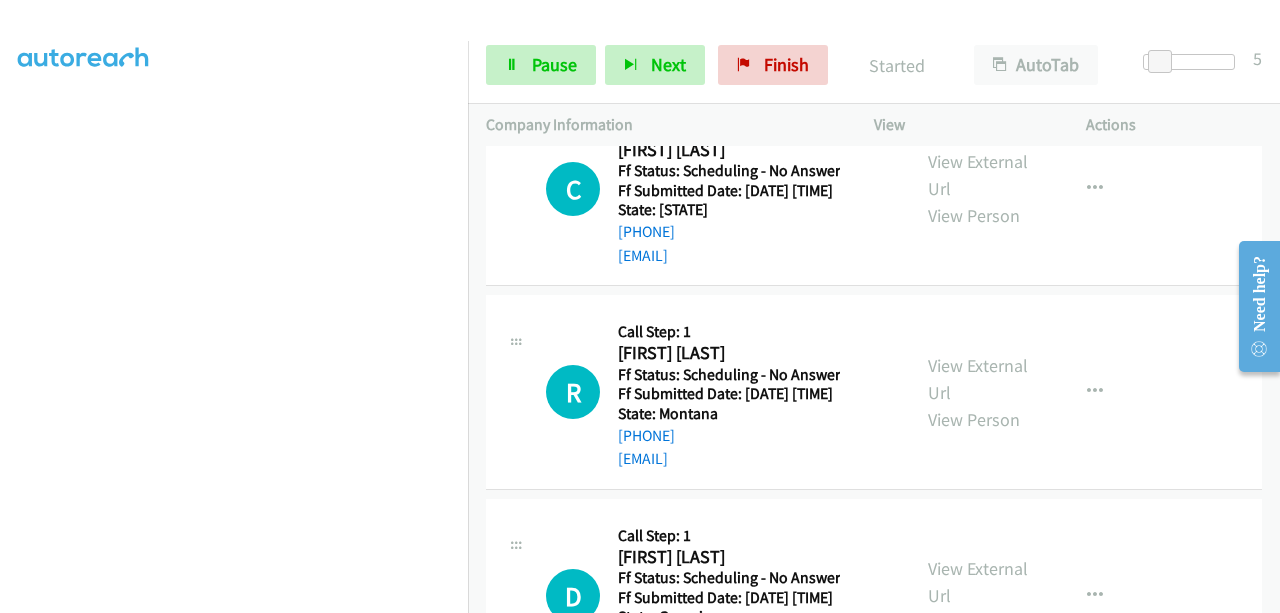 scroll, scrollTop: 5042, scrollLeft: 0, axis: vertical 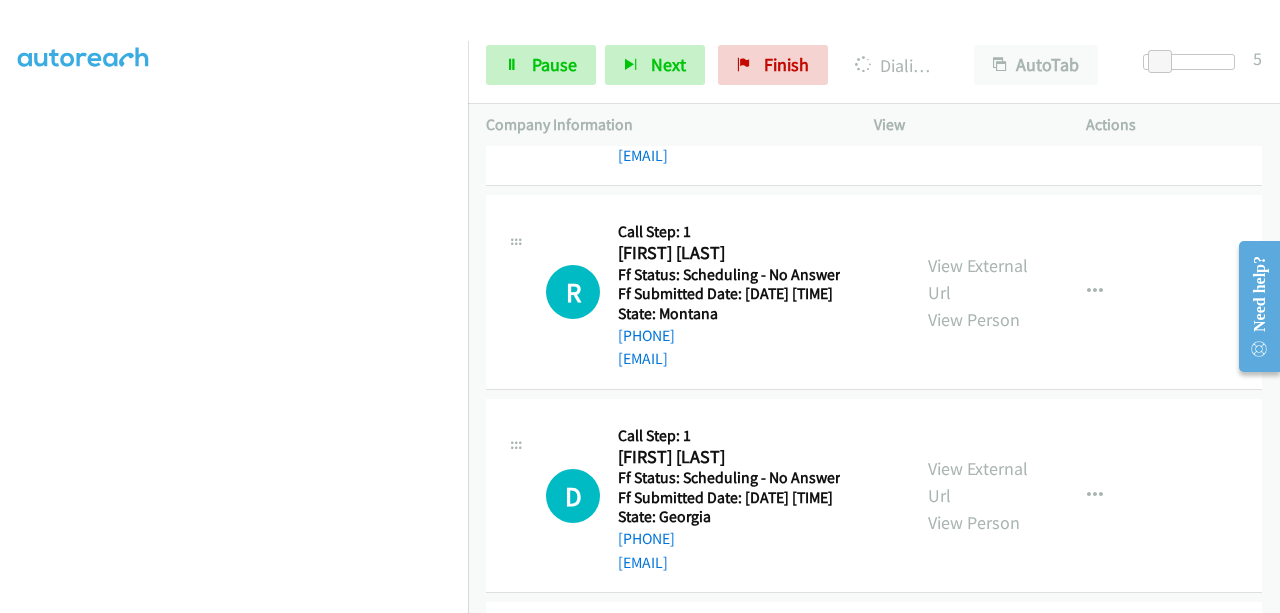 click on "View External Url" at bounding box center (978, -128) 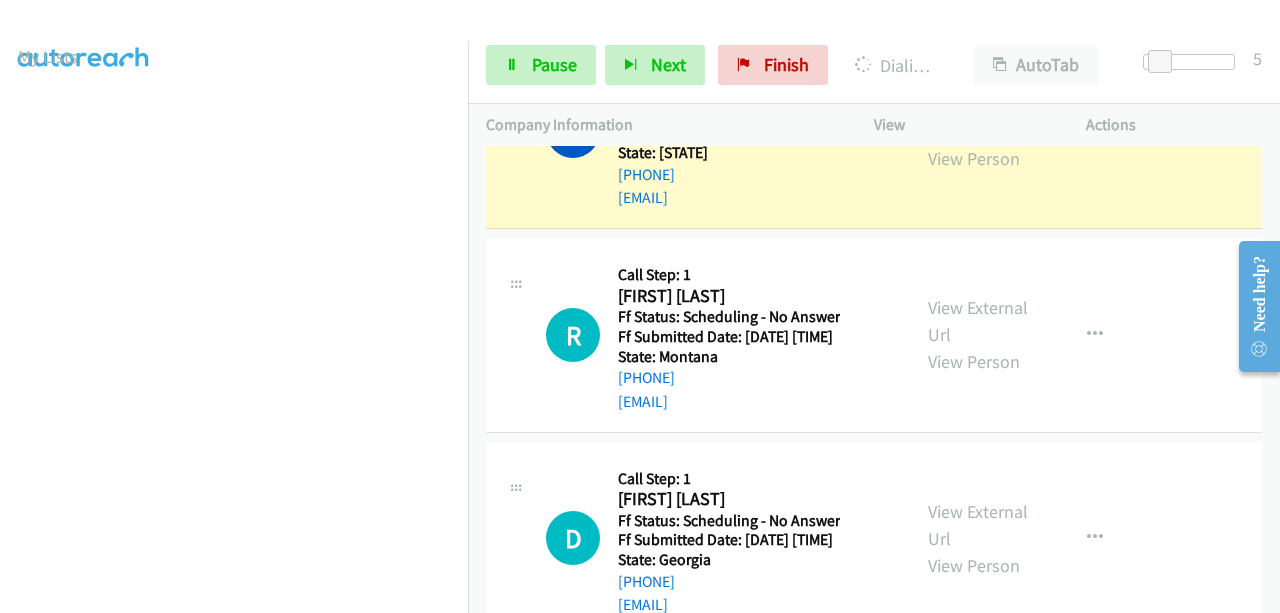 scroll, scrollTop: 508, scrollLeft: 0, axis: vertical 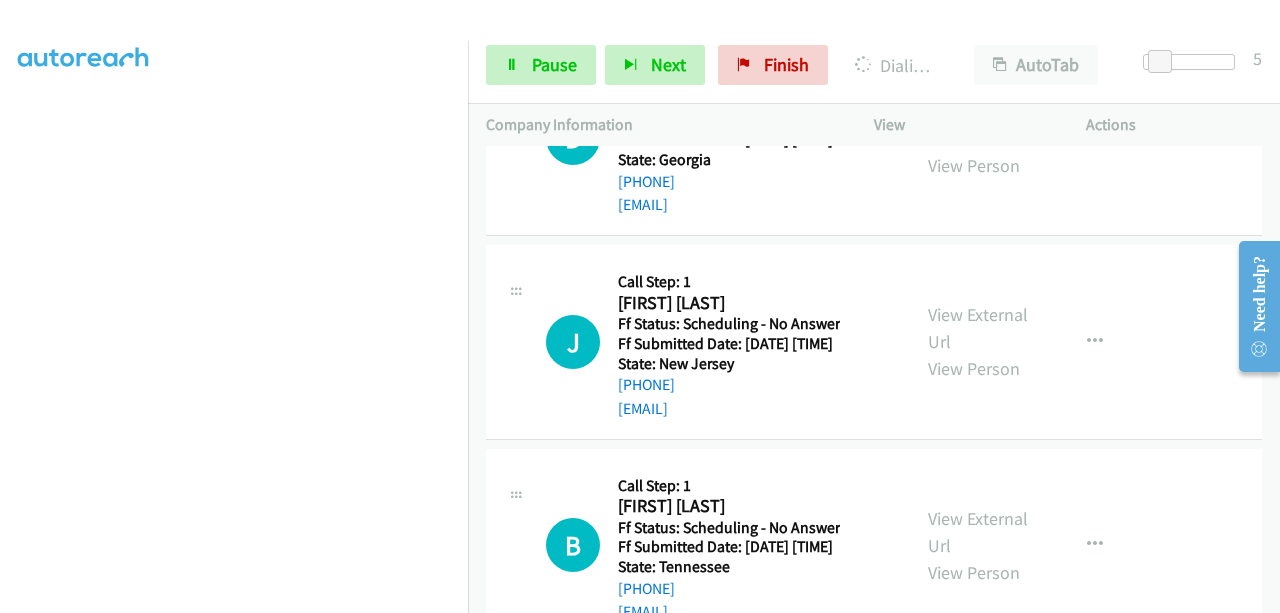 click on "View External Url" at bounding box center [978, -79] 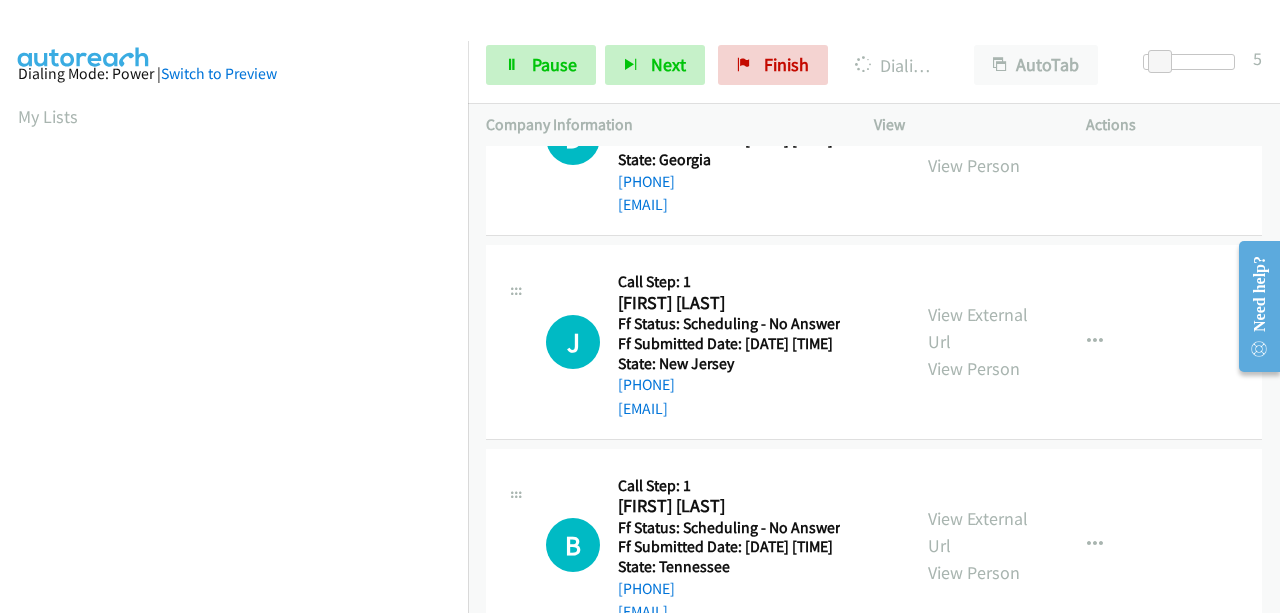 scroll, scrollTop: 508, scrollLeft: 0, axis: vertical 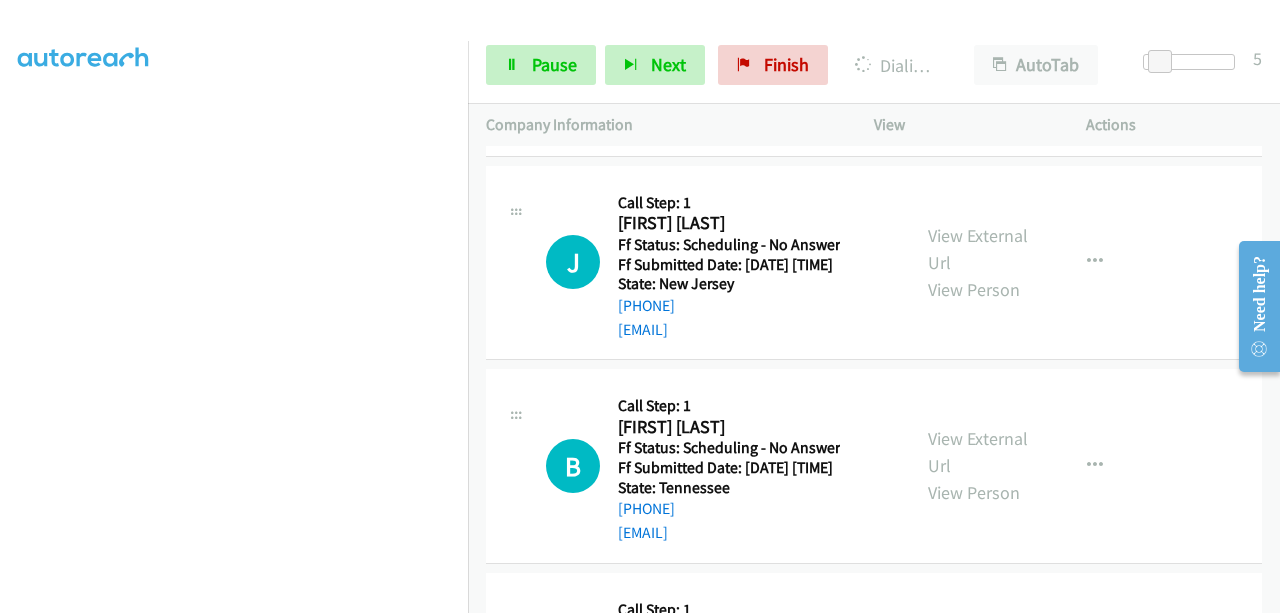 click on "View External Url" at bounding box center (978, 45) 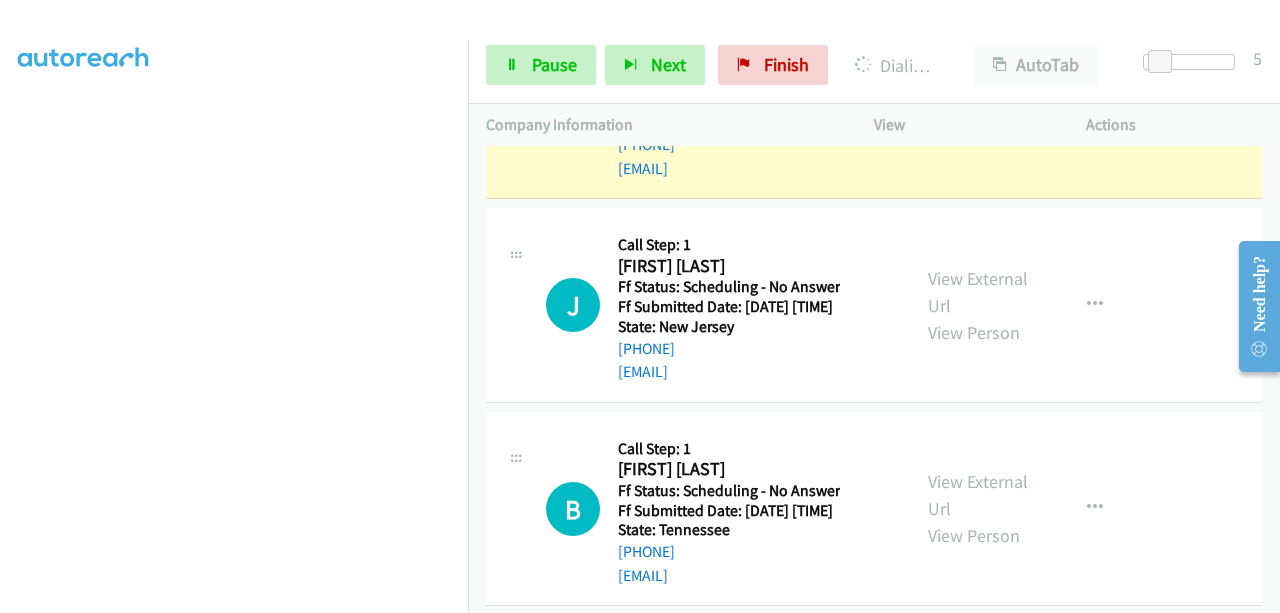 scroll, scrollTop: 508, scrollLeft: 0, axis: vertical 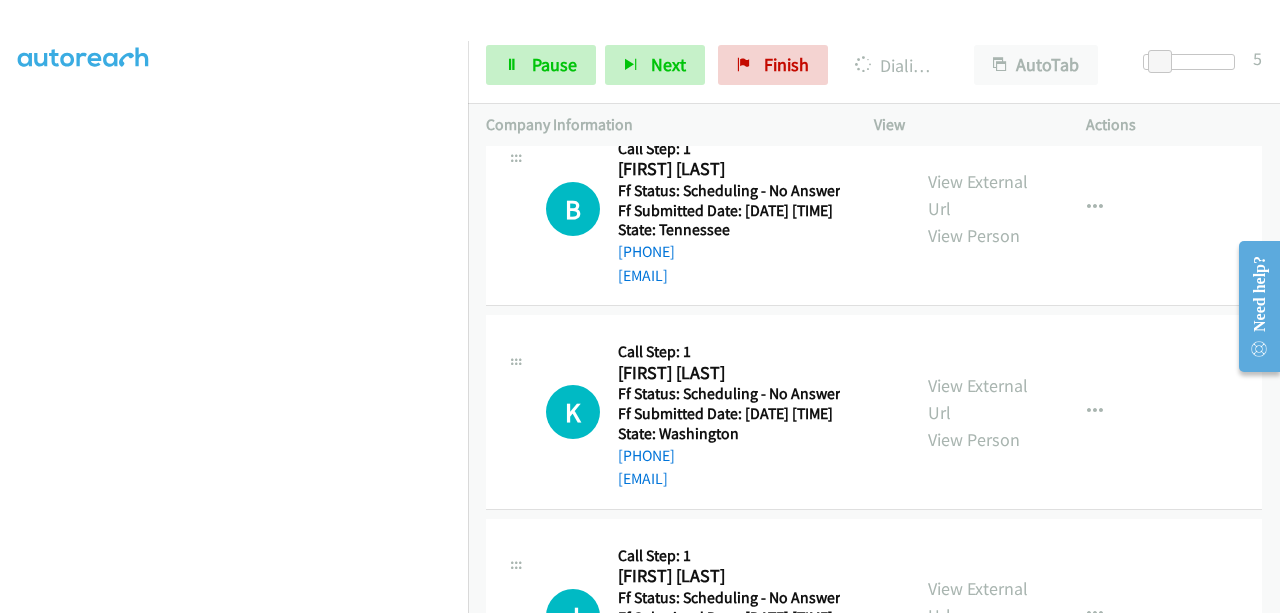 click on "View External Url" at bounding box center (978, -8) 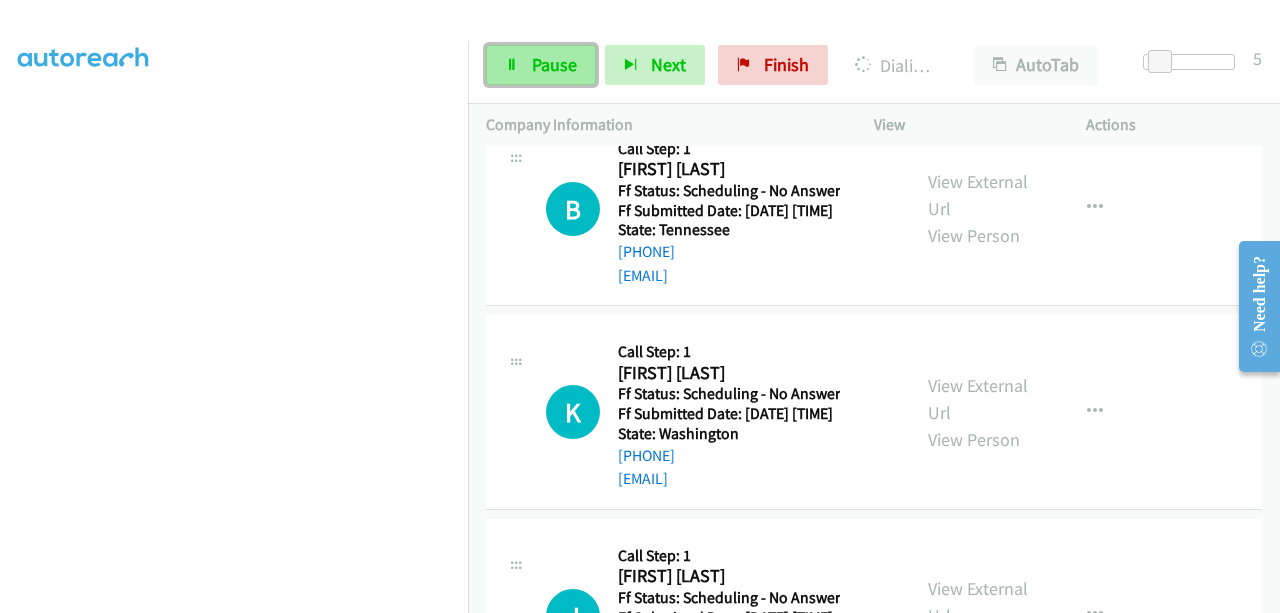 click on "Pause" at bounding box center [541, 65] 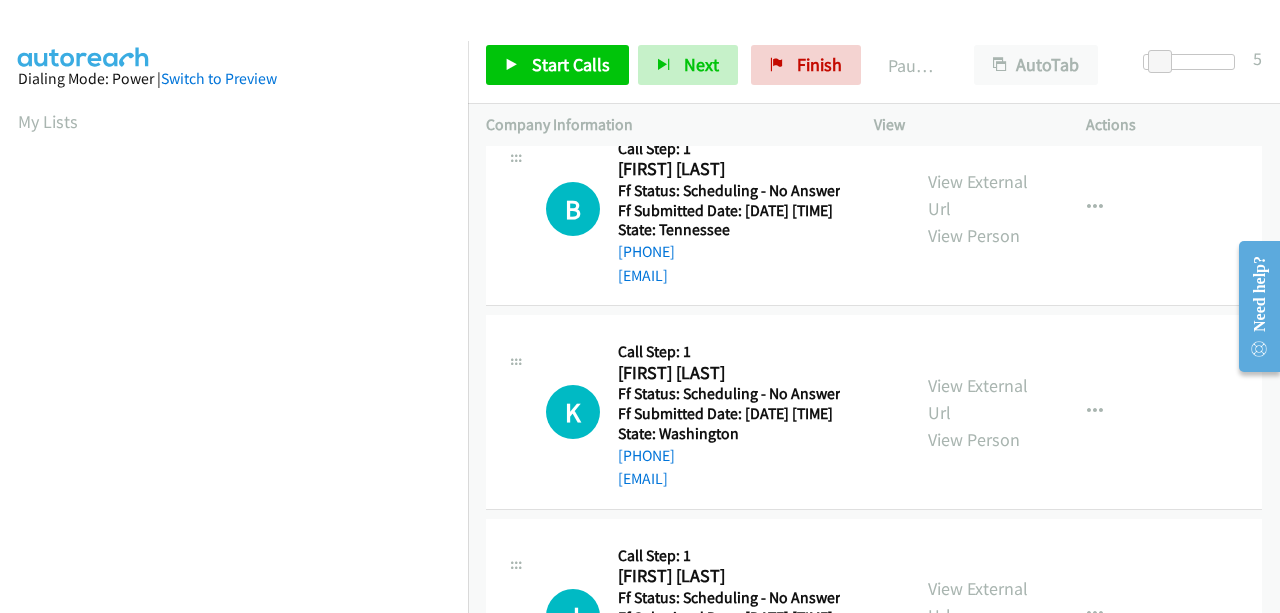 scroll, scrollTop: 0, scrollLeft: 0, axis: both 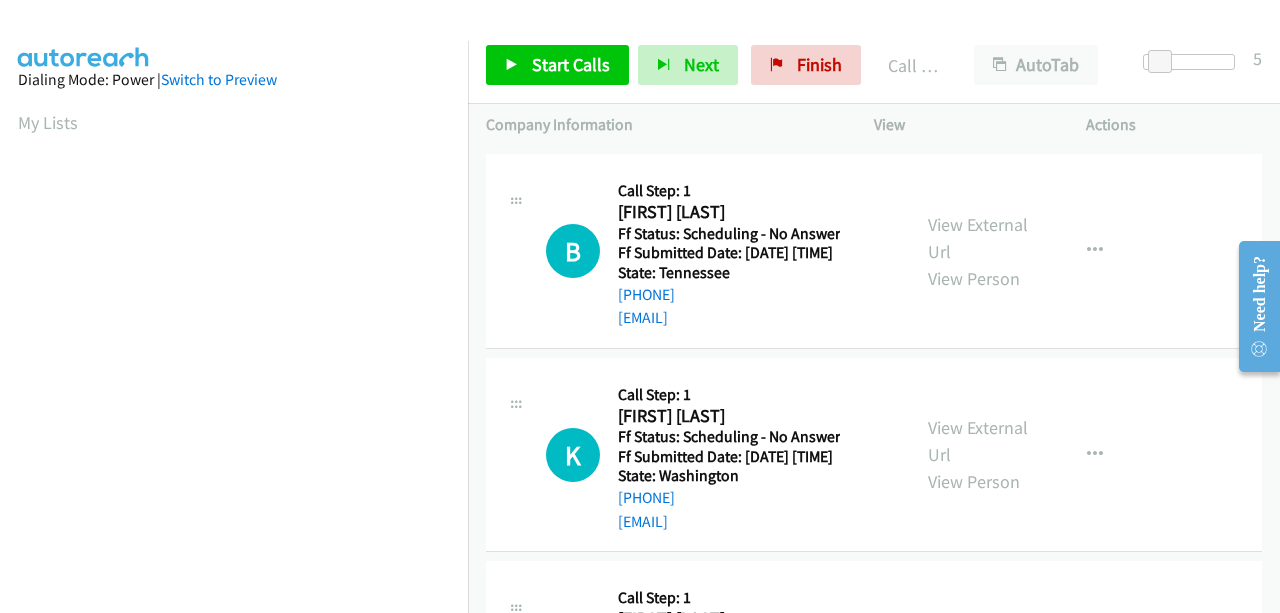 click on "Call was successful?" at bounding box center [685, -90] 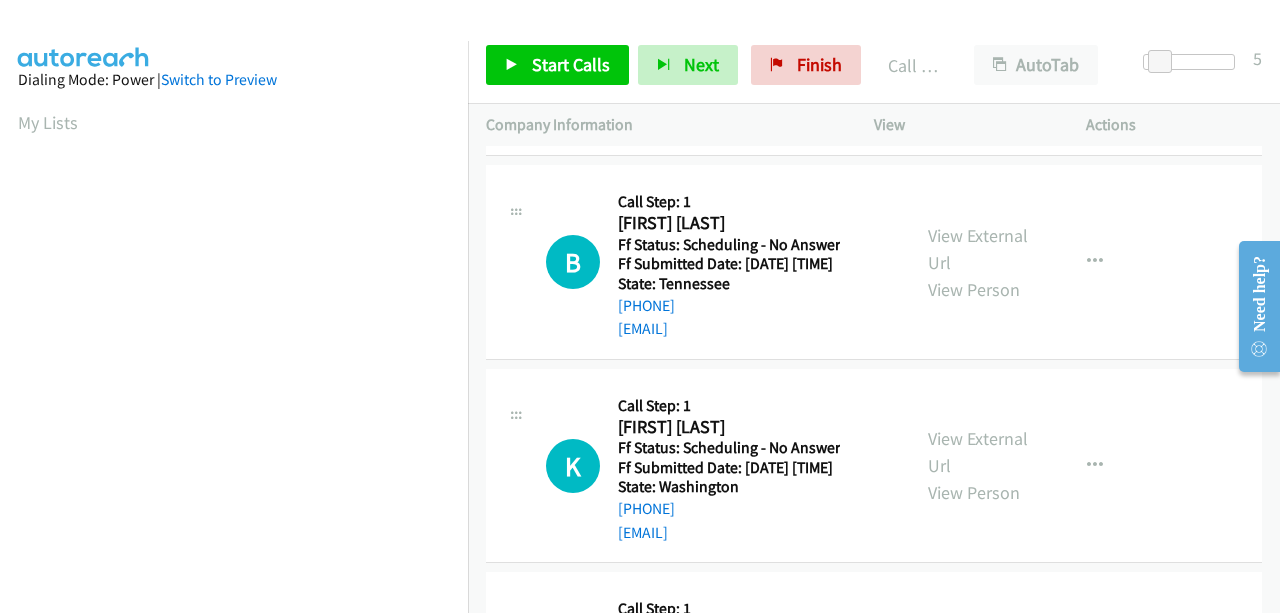 scroll, scrollTop: 6064, scrollLeft: 0, axis: vertical 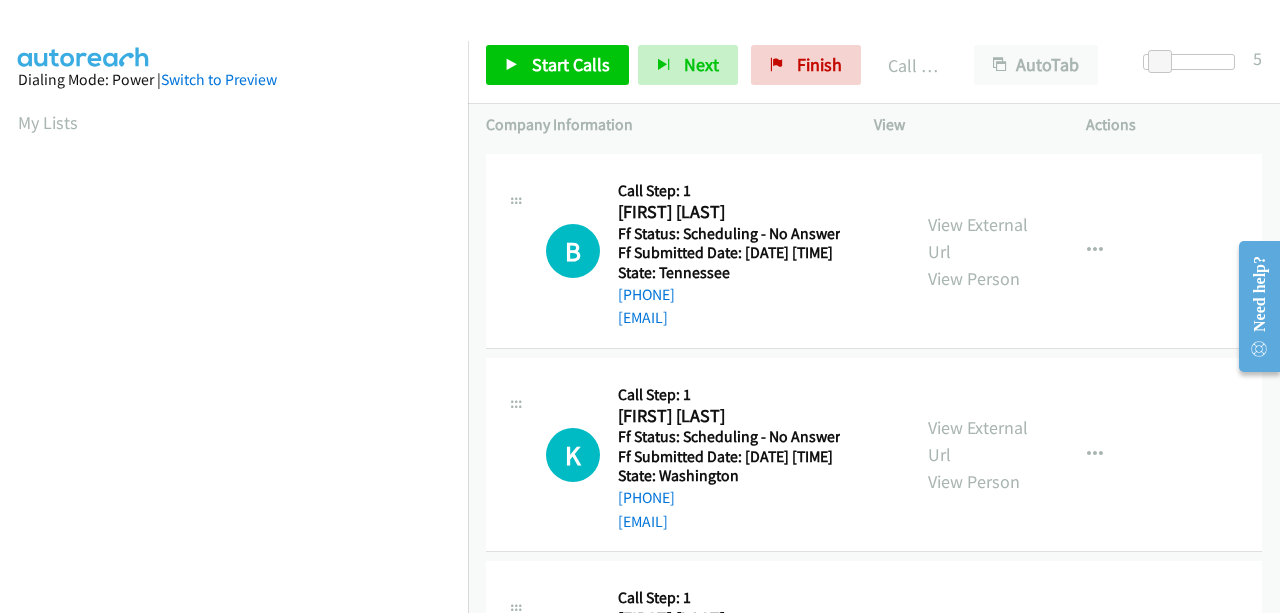 click on "Call was successful?" at bounding box center (685, -90) 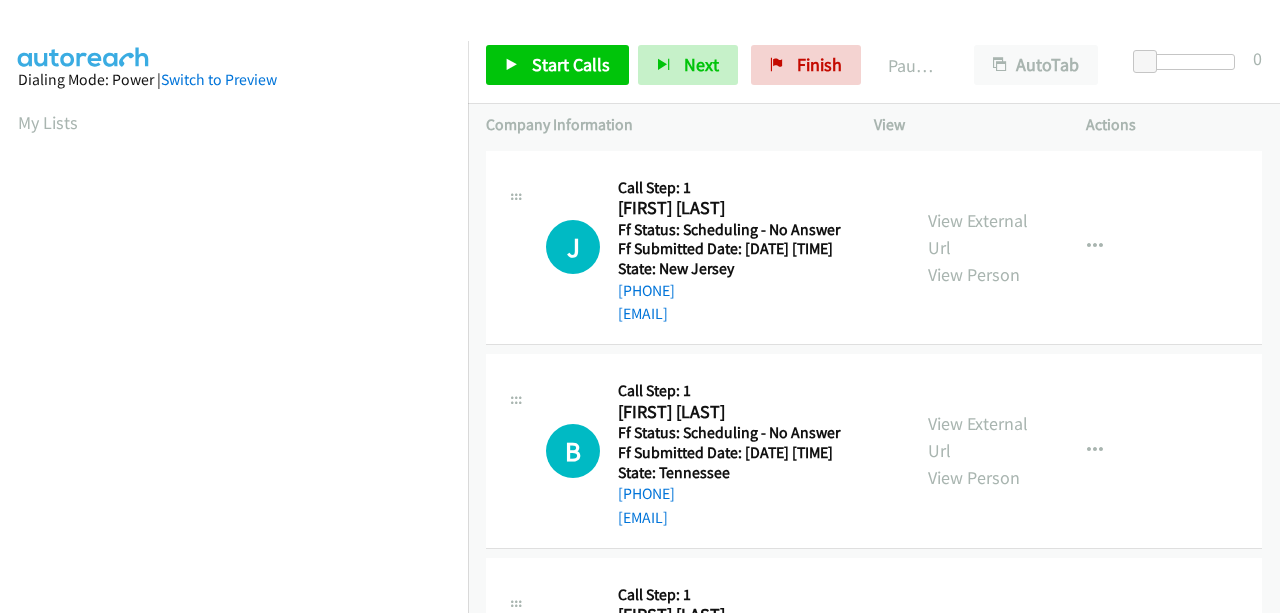 scroll, scrollTop: 0, scrollLeft: 0, axis: both 